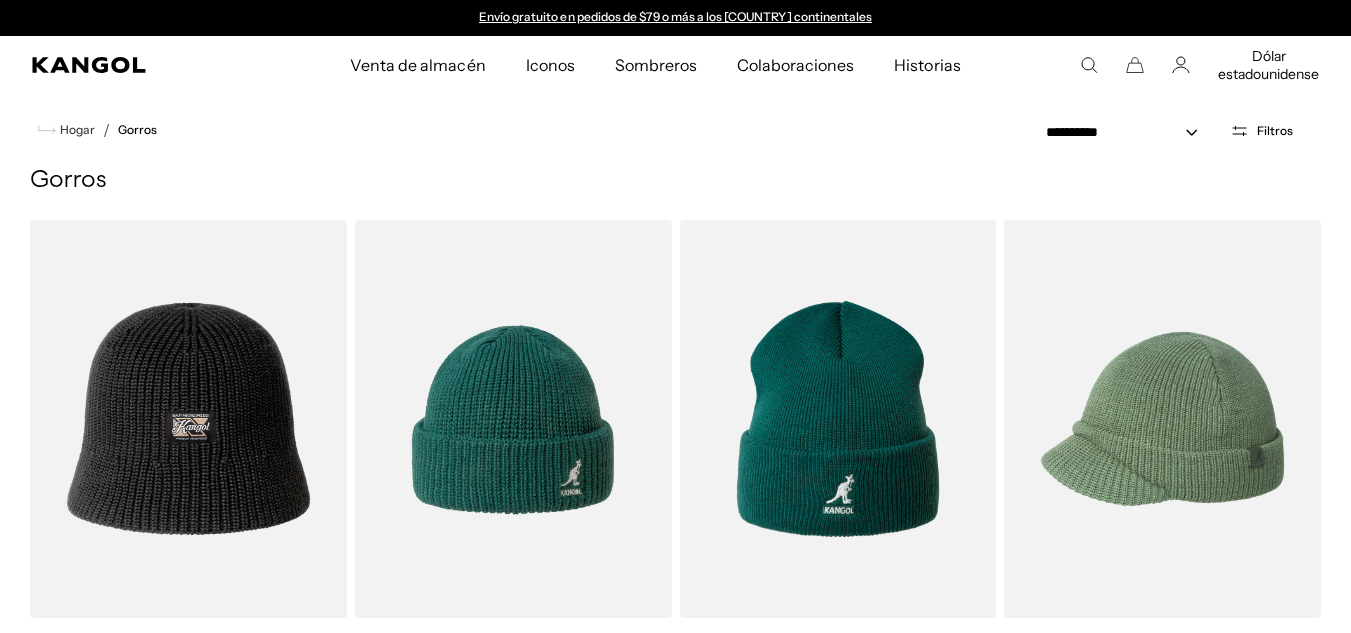 scroll, scrollTop: 0, scrollLeft: 0, axis: both 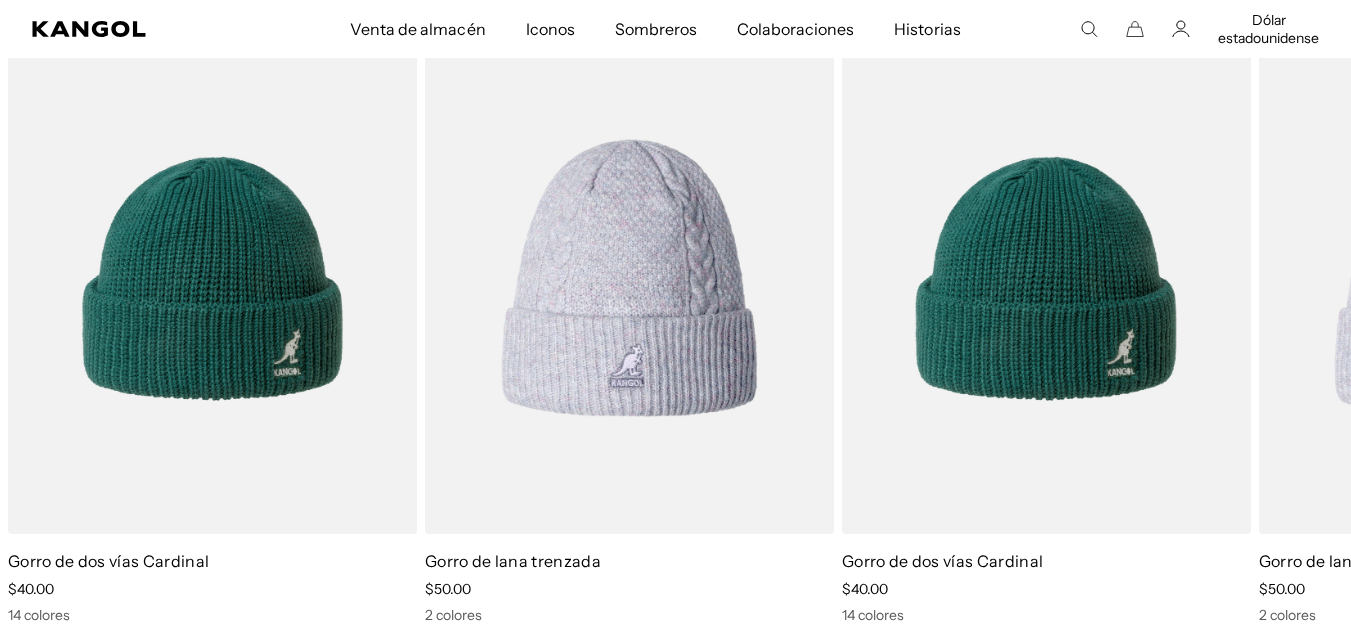 drag, startPoint x: 1364, startPoint y: 74, endPoint x: 1365, endPoint y: 435, distance: 361.00137 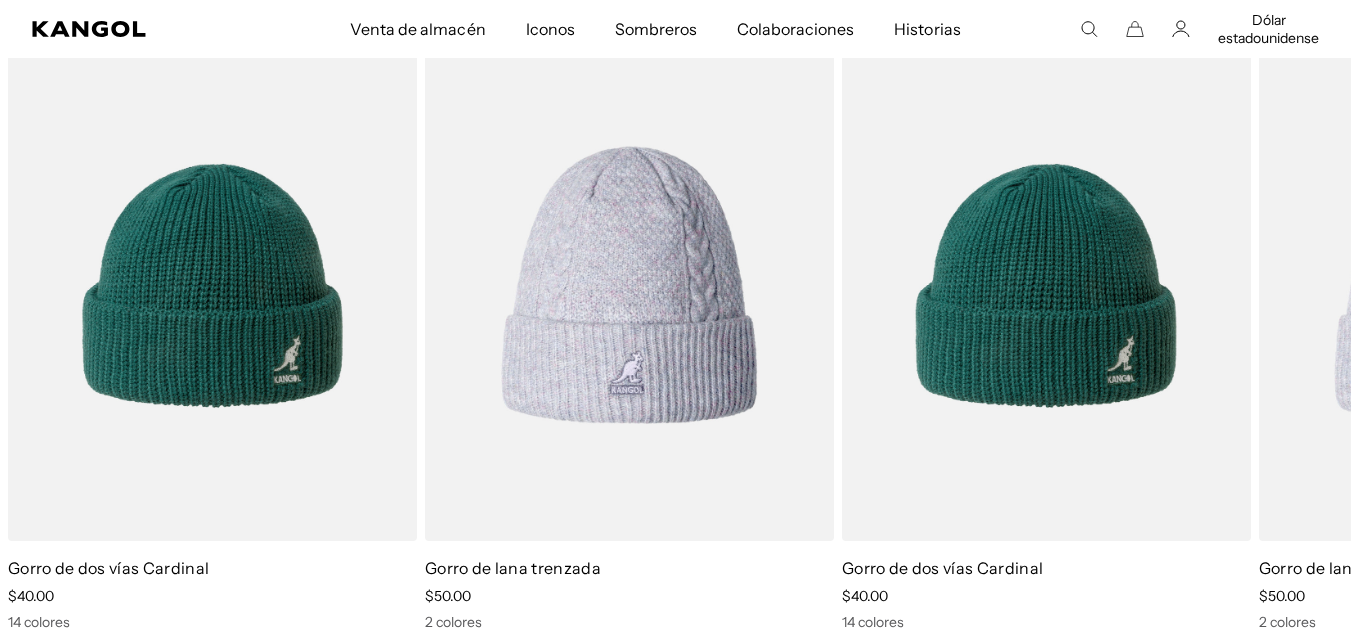 scroll, scrollTop: 0, scrollLeft: 0, axis: both 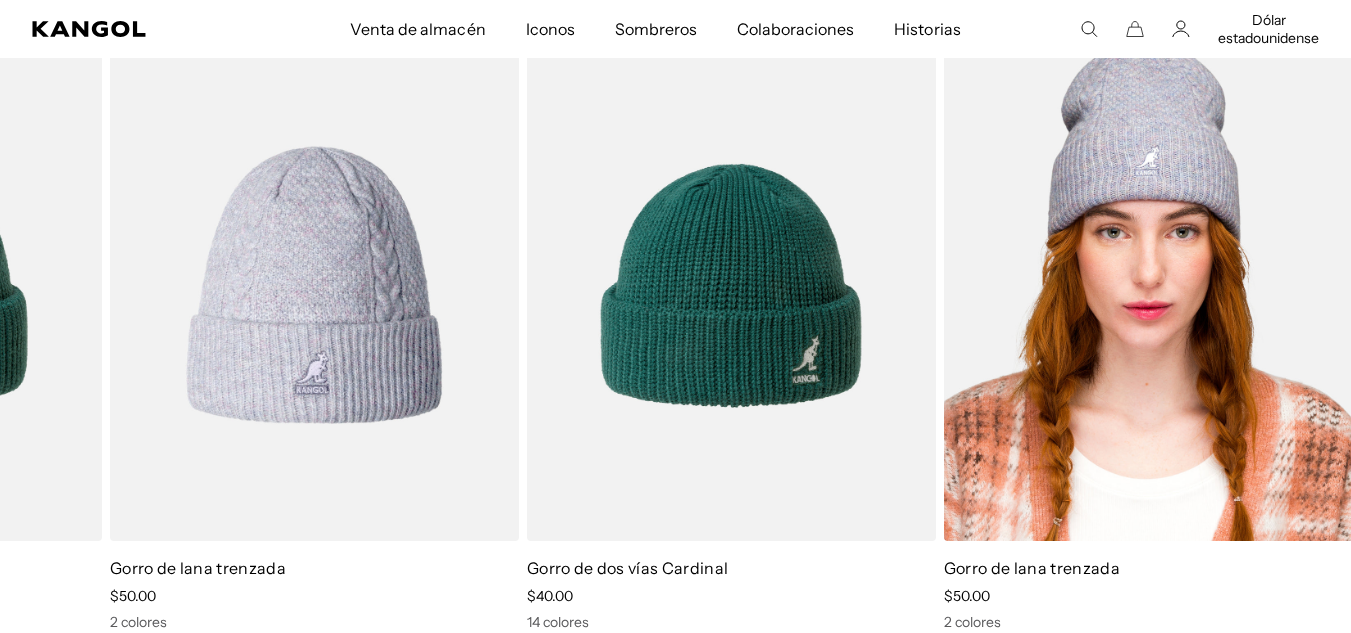 drag, startPoint x: 1278, startPoint y: 373, endPoint x: 896, endPoint y: 389, distance: 382.33493 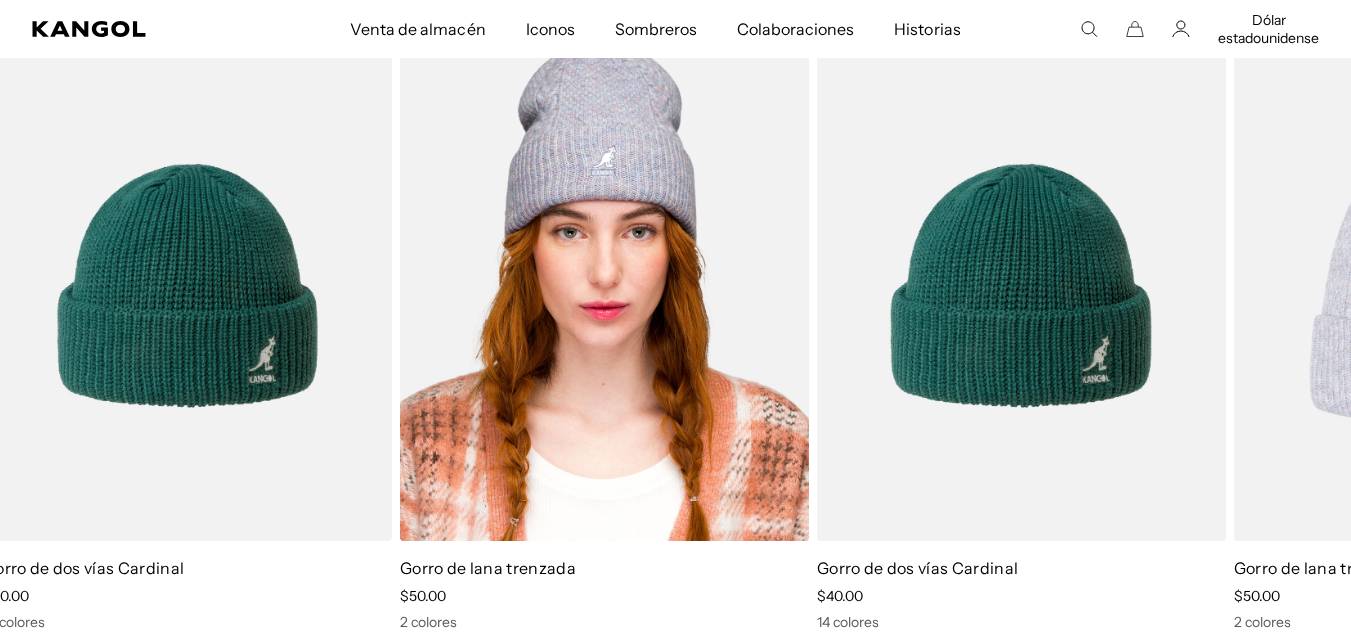 drag, startPoint x: 1132, startPoint y: 315, endPoint x: 686, endPoint y: 248, distance: 451.00443 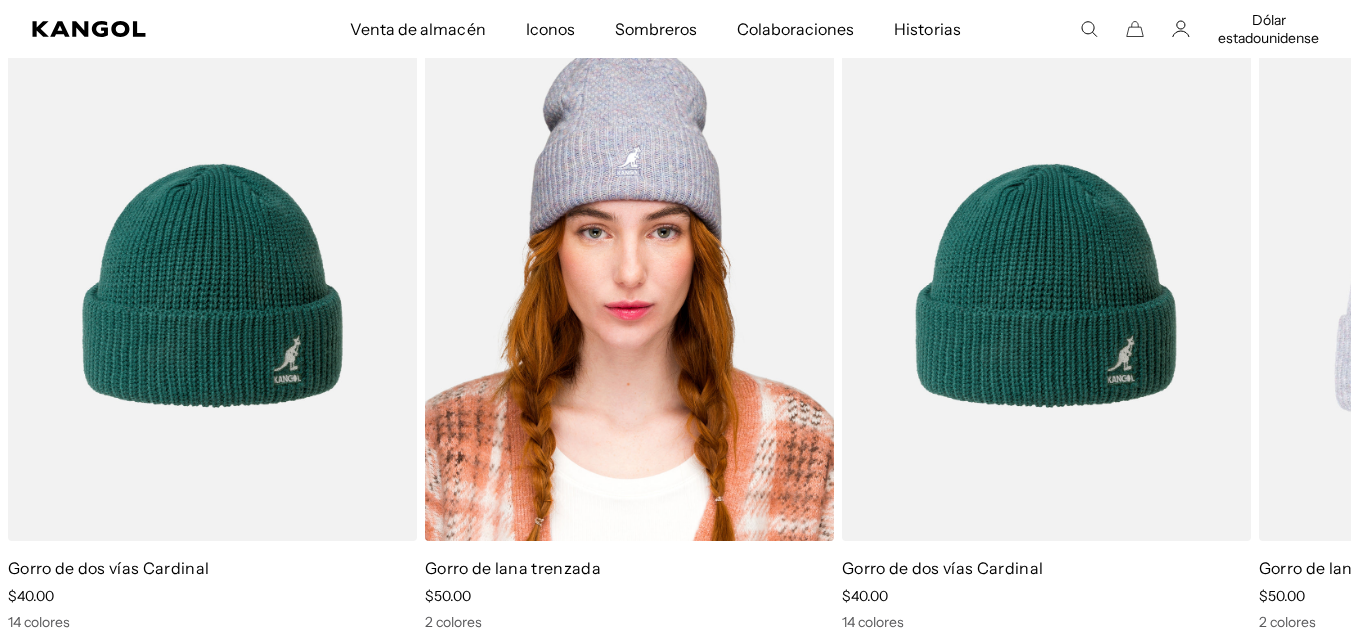 scroll, scrollTop: 0, scrollLeft: 412, axis: horizontal 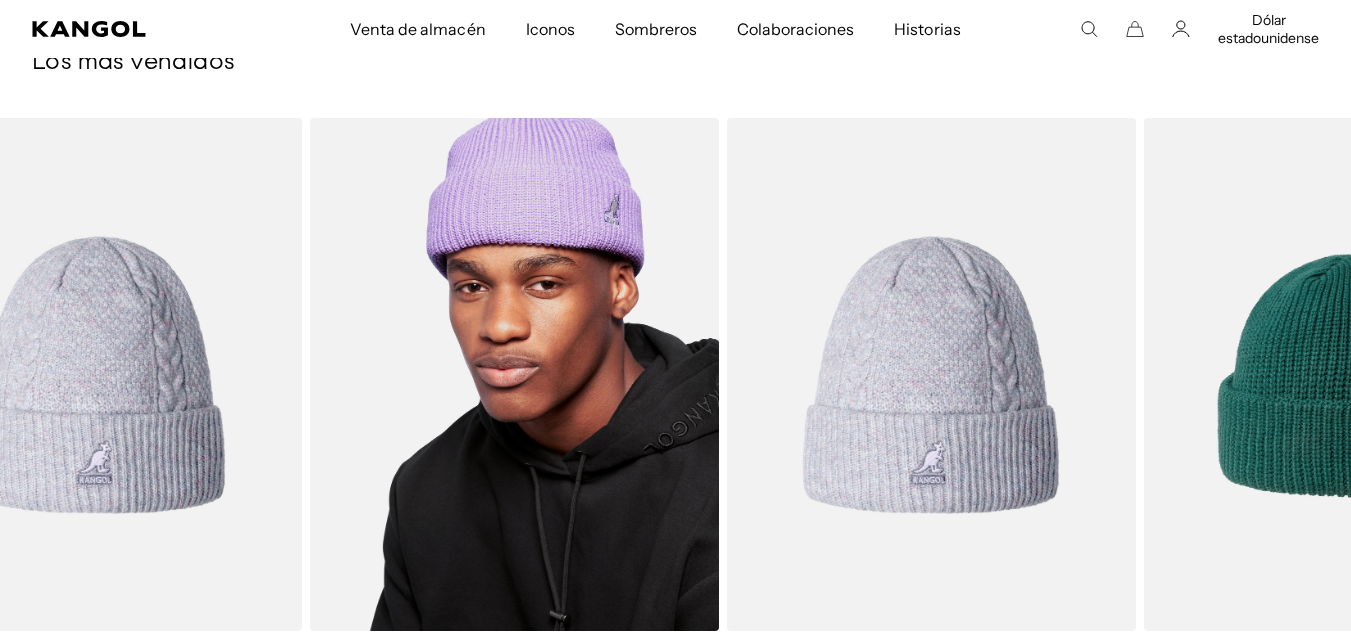drag, startPoint x: 974, startPoint y: 382, endPoint x: 426, endPoint y: 405, distance: 548.4824 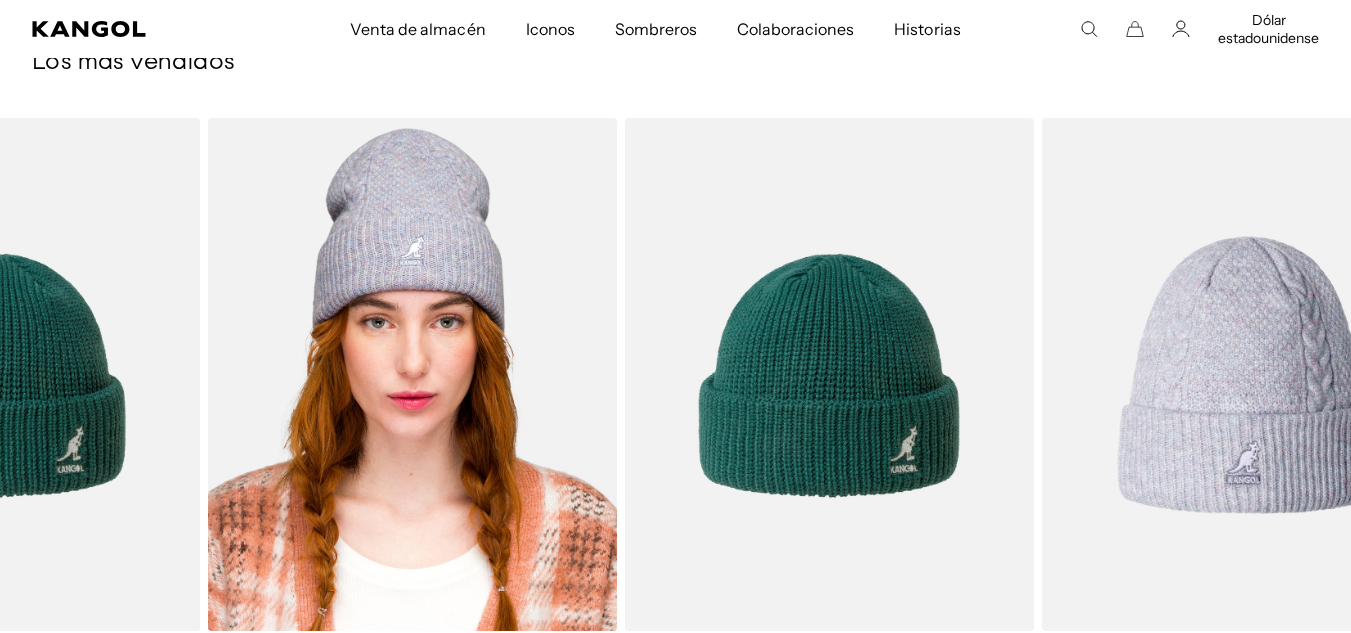 drag, startPoint x: 975, startPoint y: 415, endPoint x: 241, endPoint y: 425, distance: 734.0681 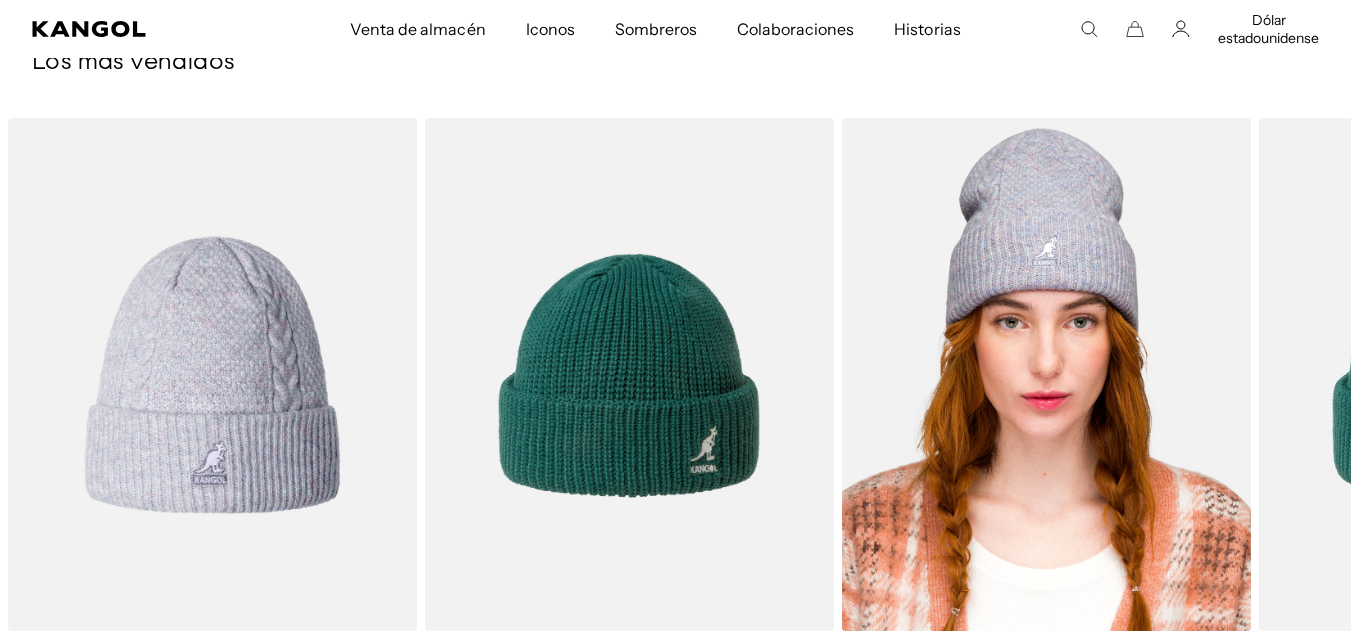 scroll, scrollTop: 0, scrollLeft: 0, axis: both 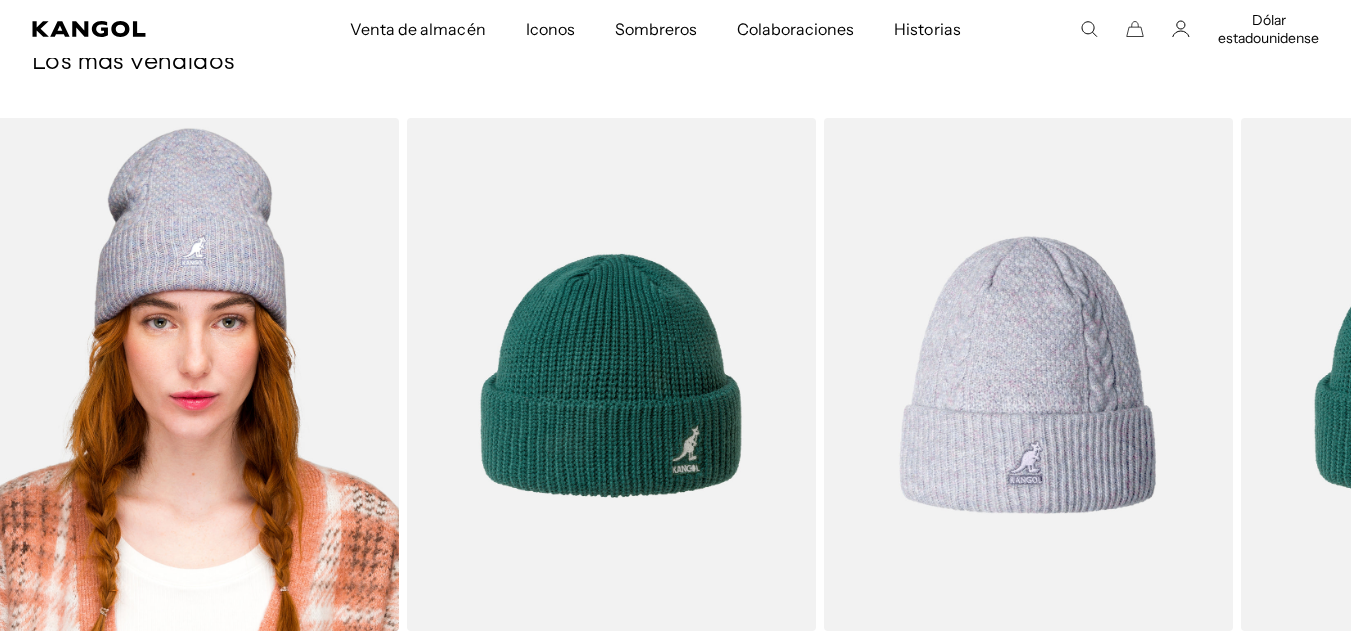 drag, startPoint x: 961, startPoint y: 429, endPoint x: 109, endPoint y: 454, distance: 852.3667 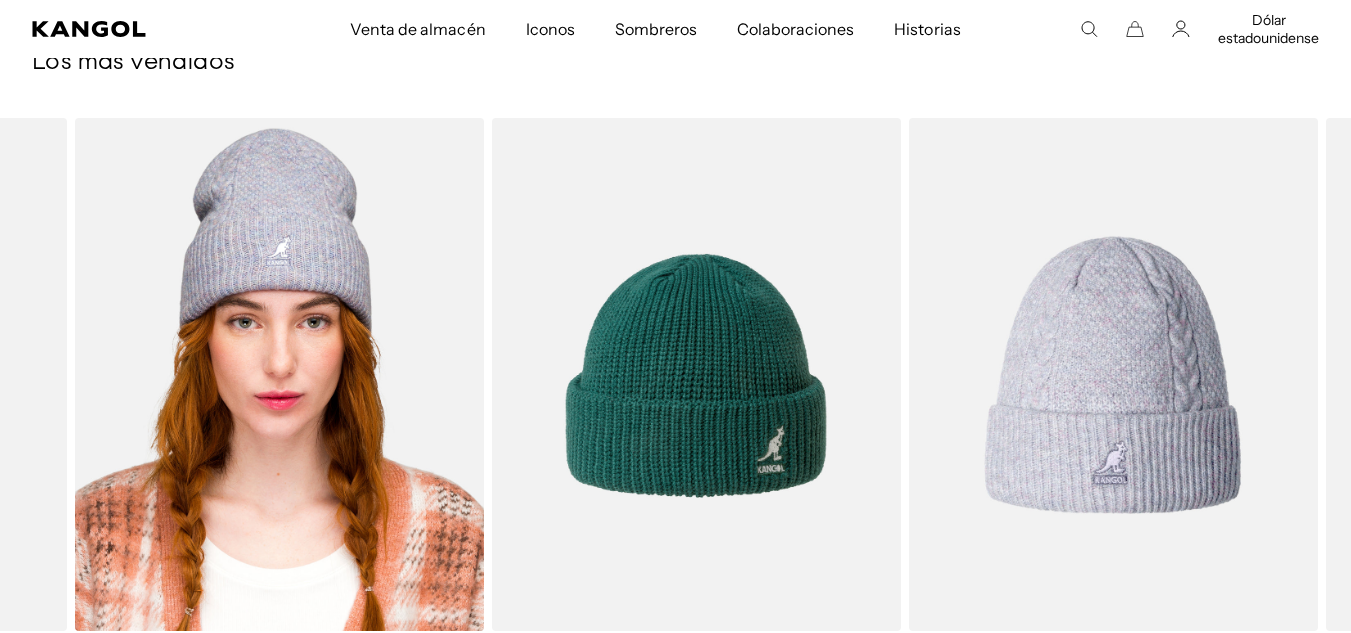 drag, startPoint x: 915, startPoint y: 433, endPoint x: 64, endPoint y: 496, distance: 853.3288 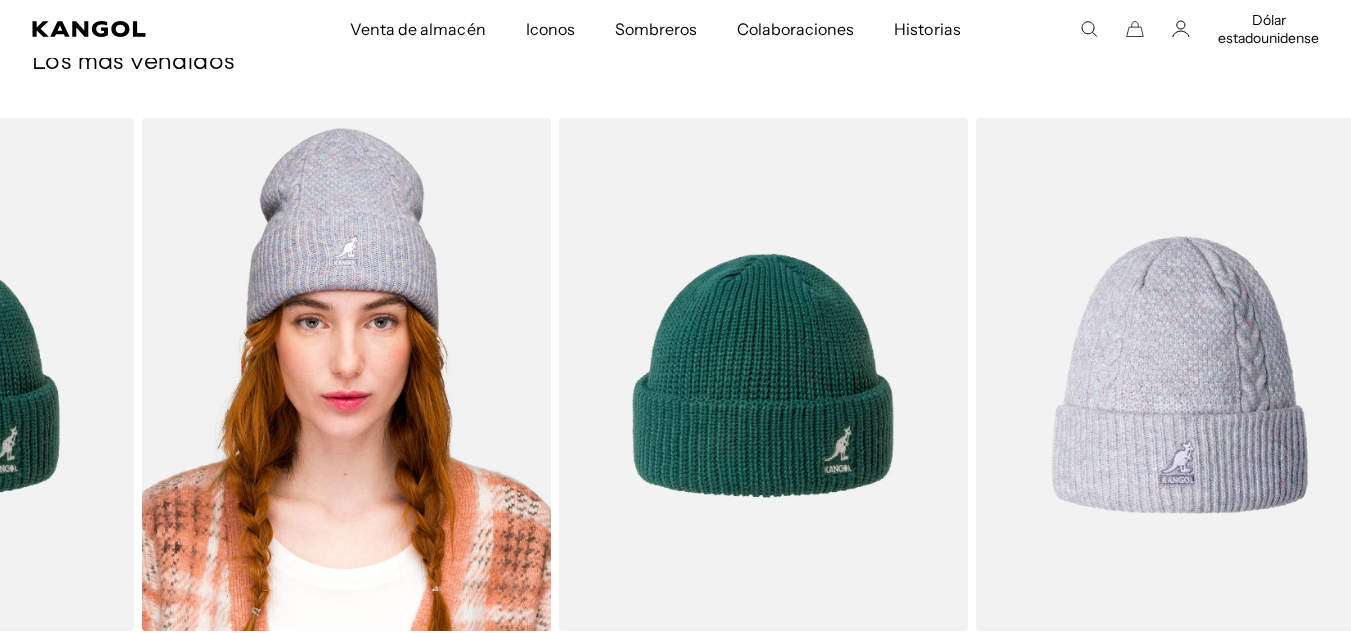 scroll, scrollTop: 0, scrollLeft: 412, axis: horizontal 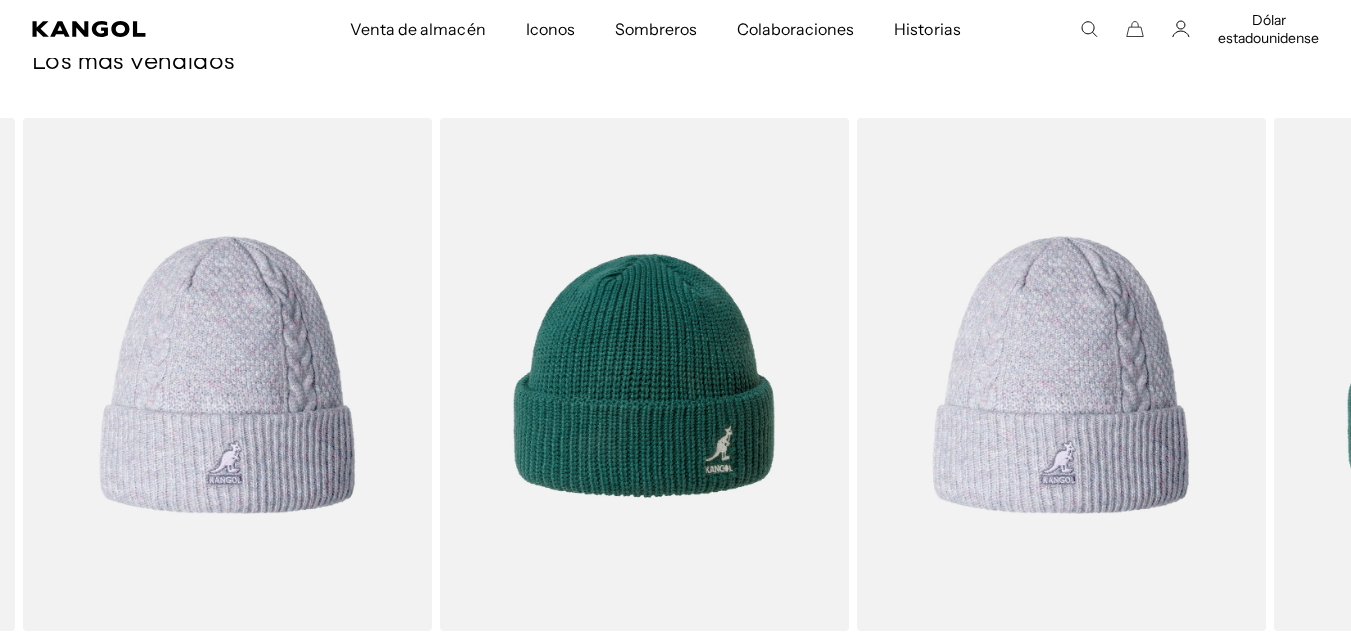drag, startPoint x: 969, startPoint y: 416, endPoint x: 1156, endPoint y: 408, distance: 187.17105 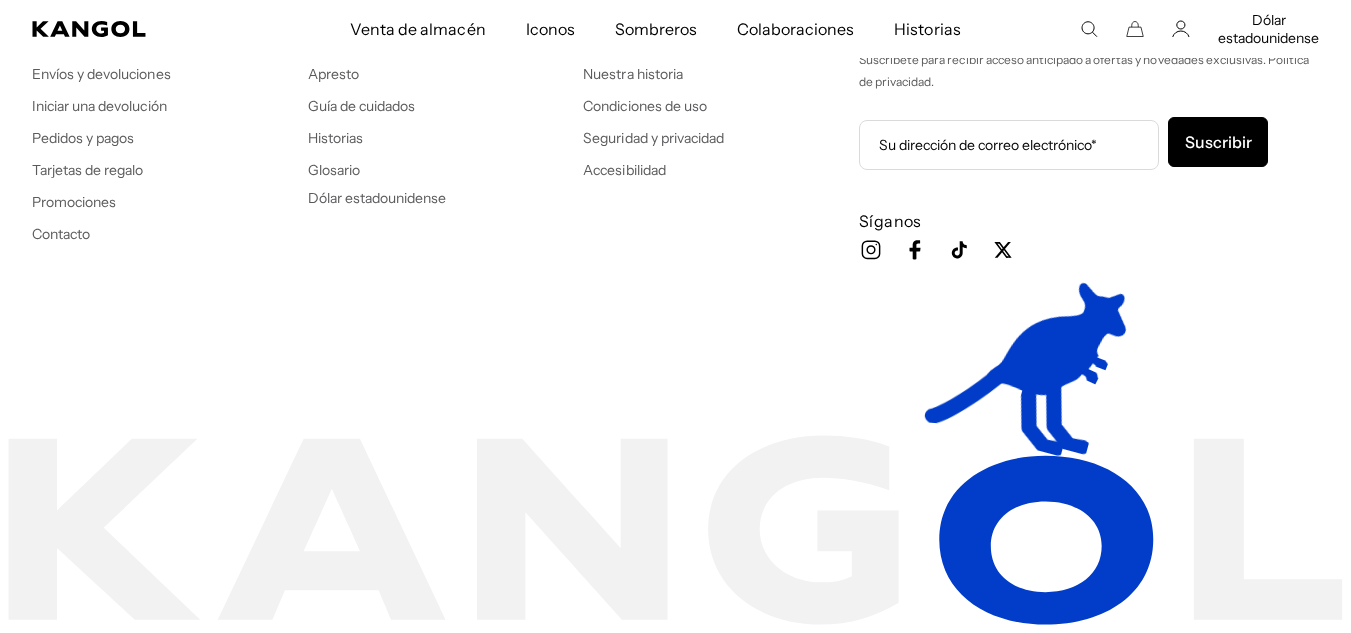 scroll, scrollTop: 3362, scrollLeft: 0, axis: vertical 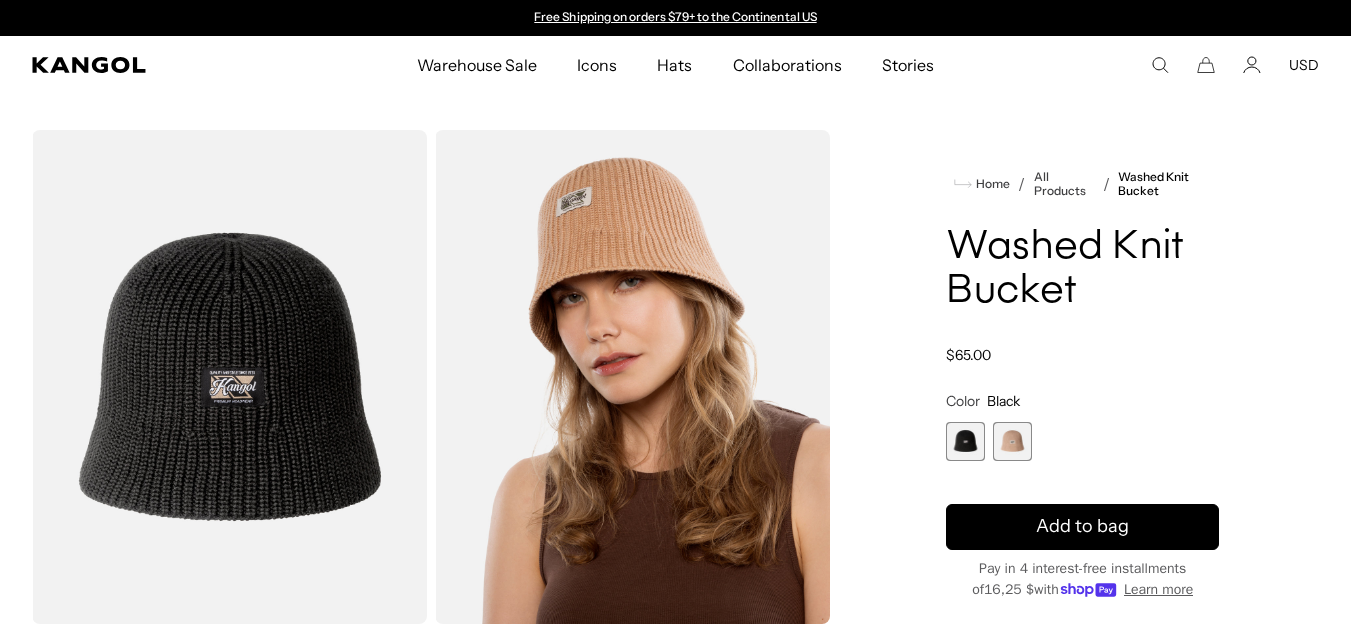 click at bounding box center [965, 441] 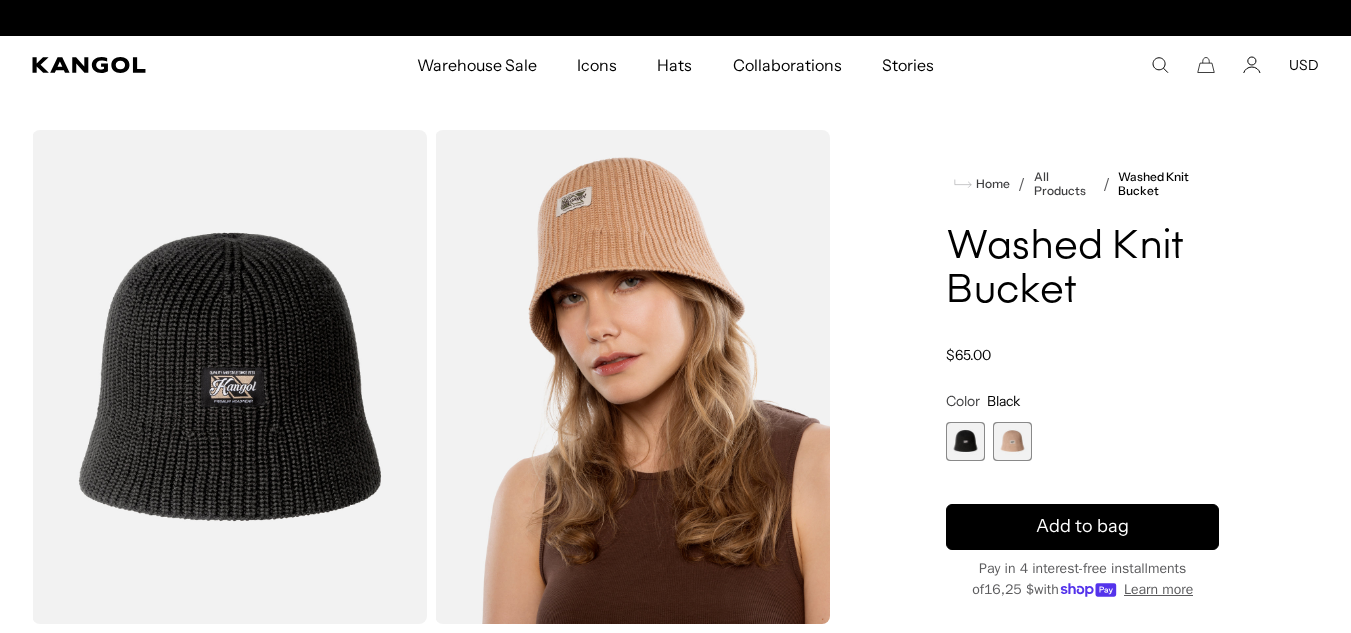 scroll, scrollTop: 0, scrollLeft: 412, axis: horizontal 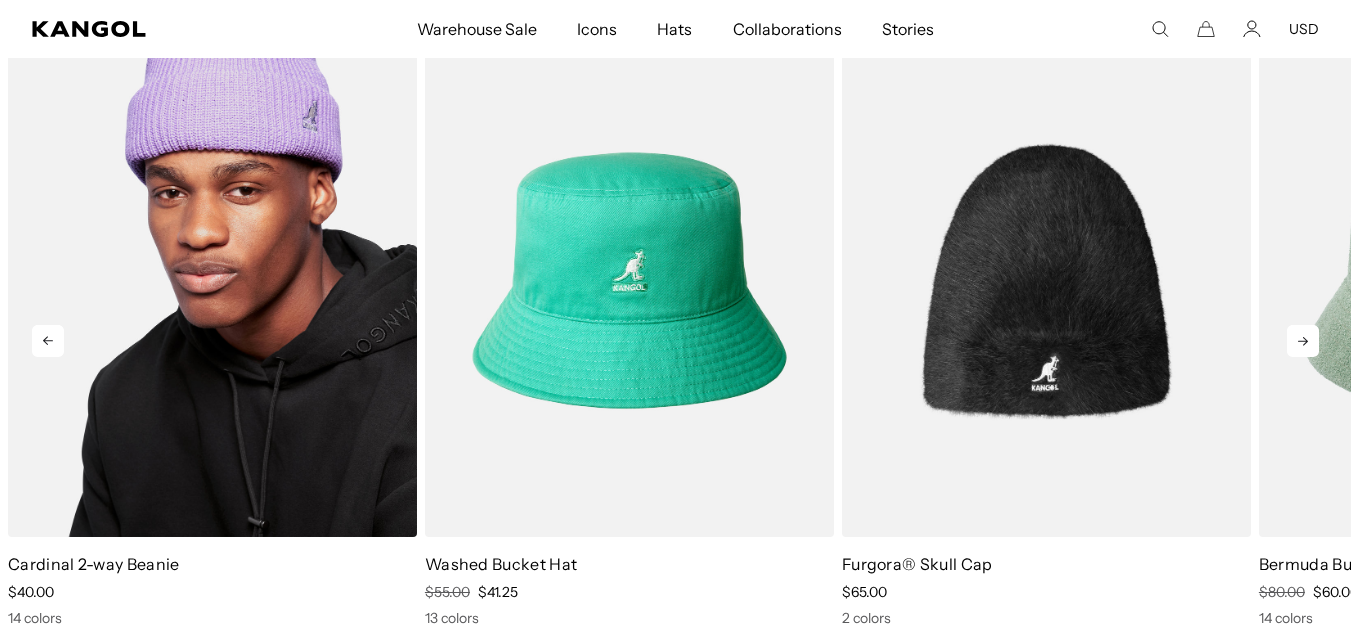 click at bounding box center (212, 280) 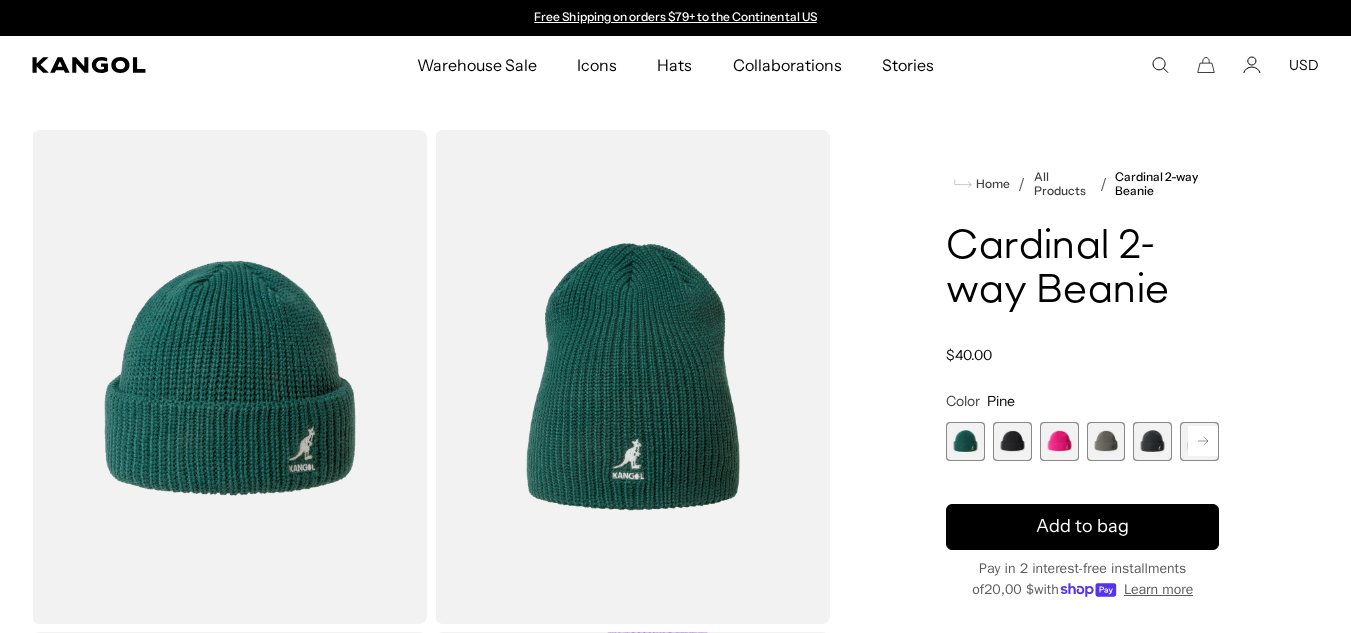 scroll, scrollTop: 0, scrollLeft: 0, axis: both 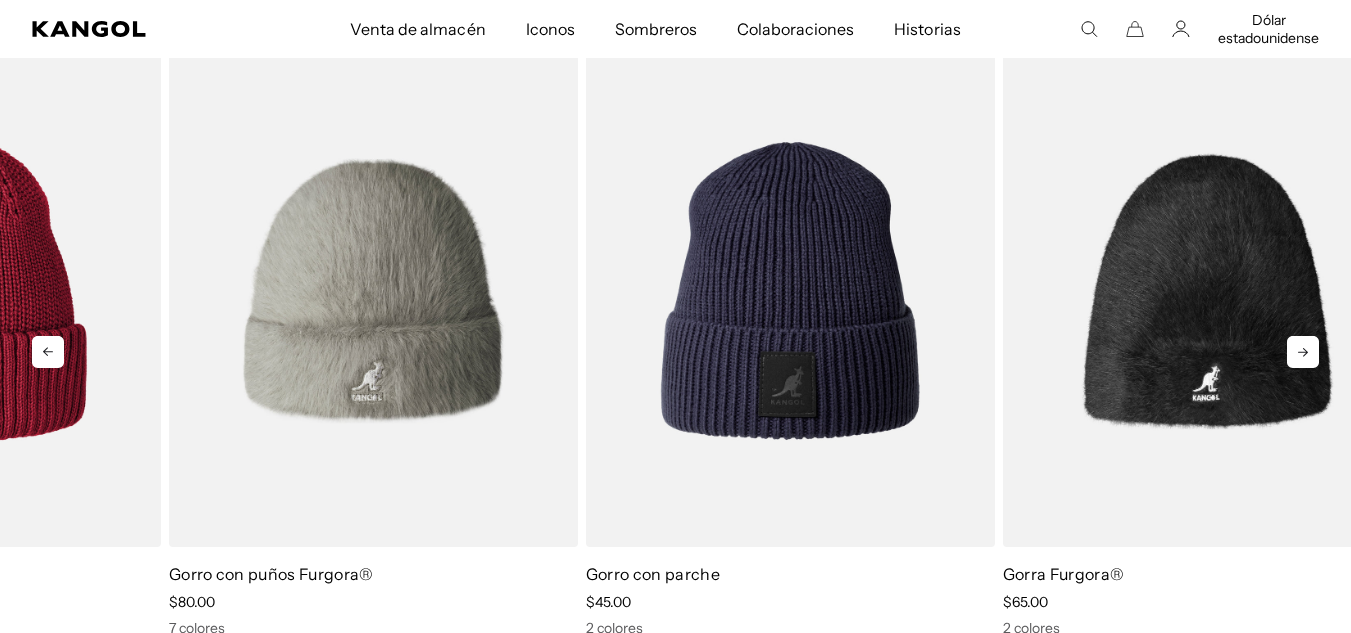 drag, startPoint x: 1256, startPoint y: 293, endPoint x: 489, endPoint y: 460, distance: 784.9701 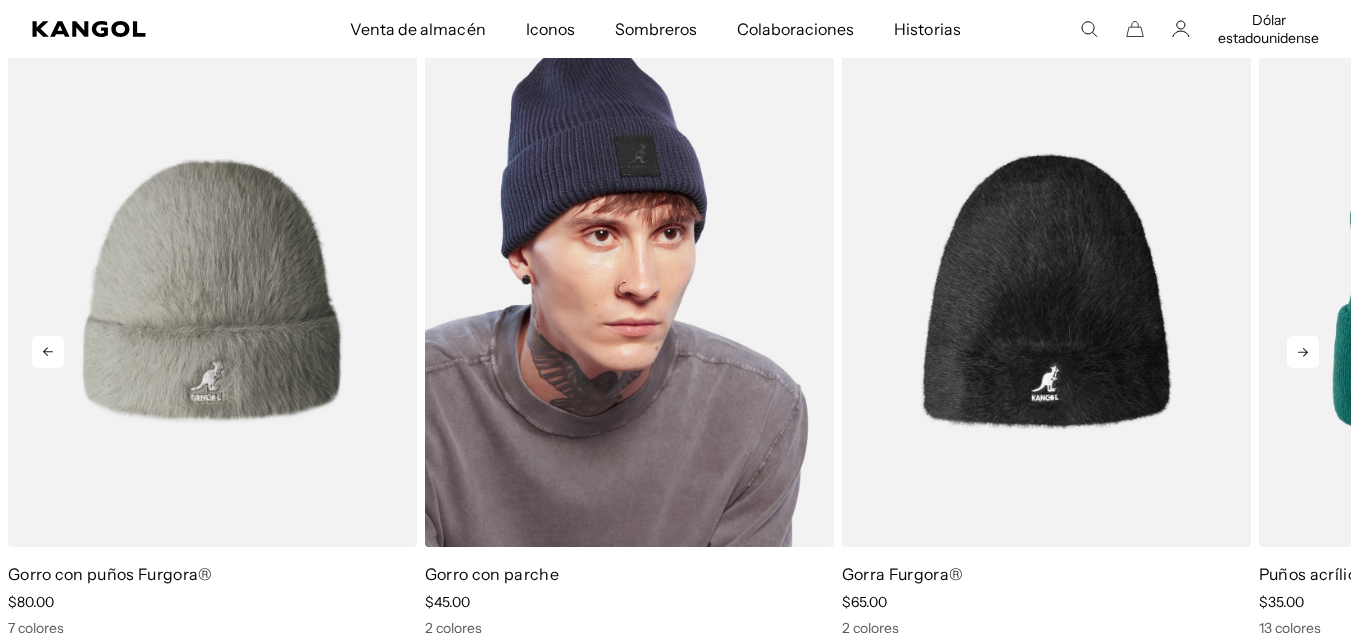 scroll, scrollTop: 0, scrollLeft: 412, axis: horizontal 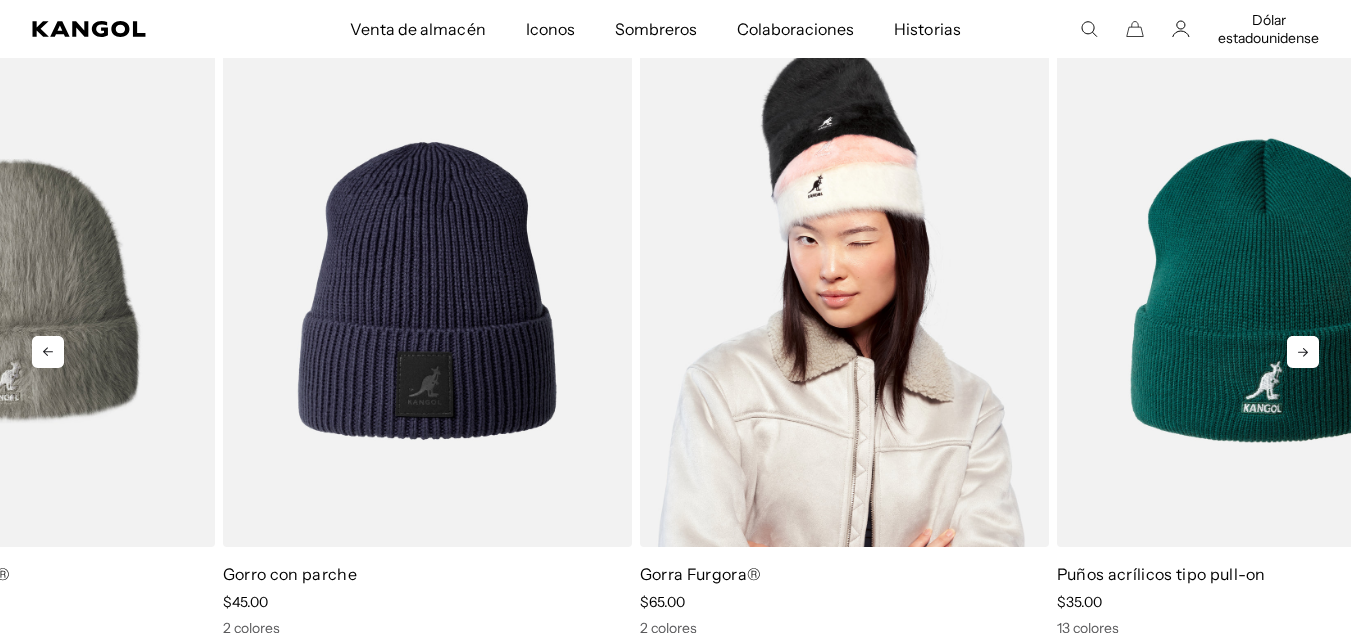 drag, startPoint x: 966, startPoint y: 309, endPoint x: 740, endPoint y: 319, distance: 226.22113 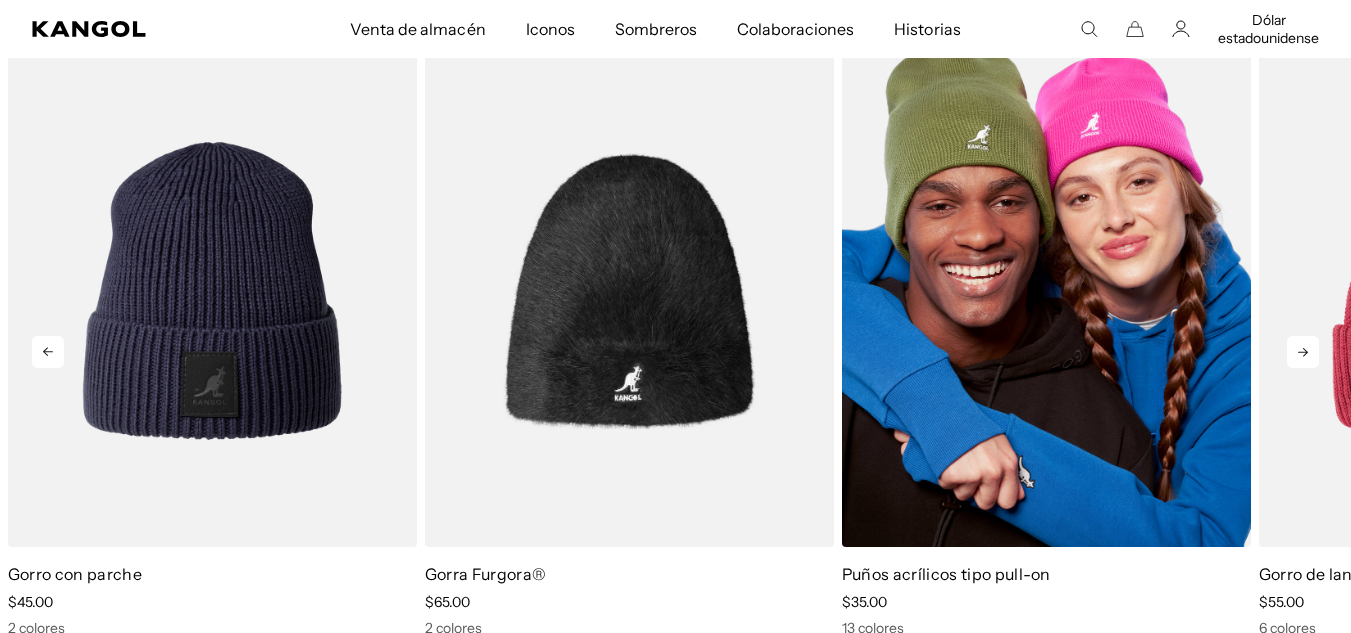 scroll, scrollTop: 0, scrollLeft: 412, axis: horizontal 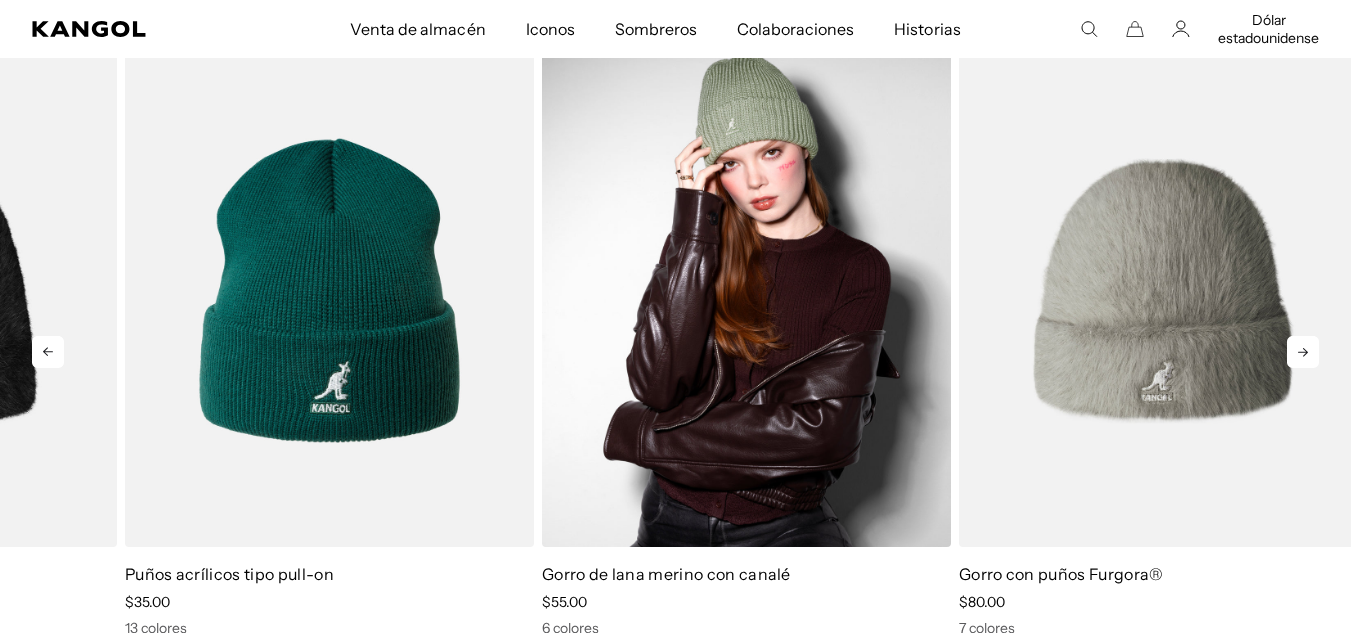 drag, startPoint x: 1111, startPoint y: 180, endPoint x: 707, endPoint y: 410, distance: 464.88278 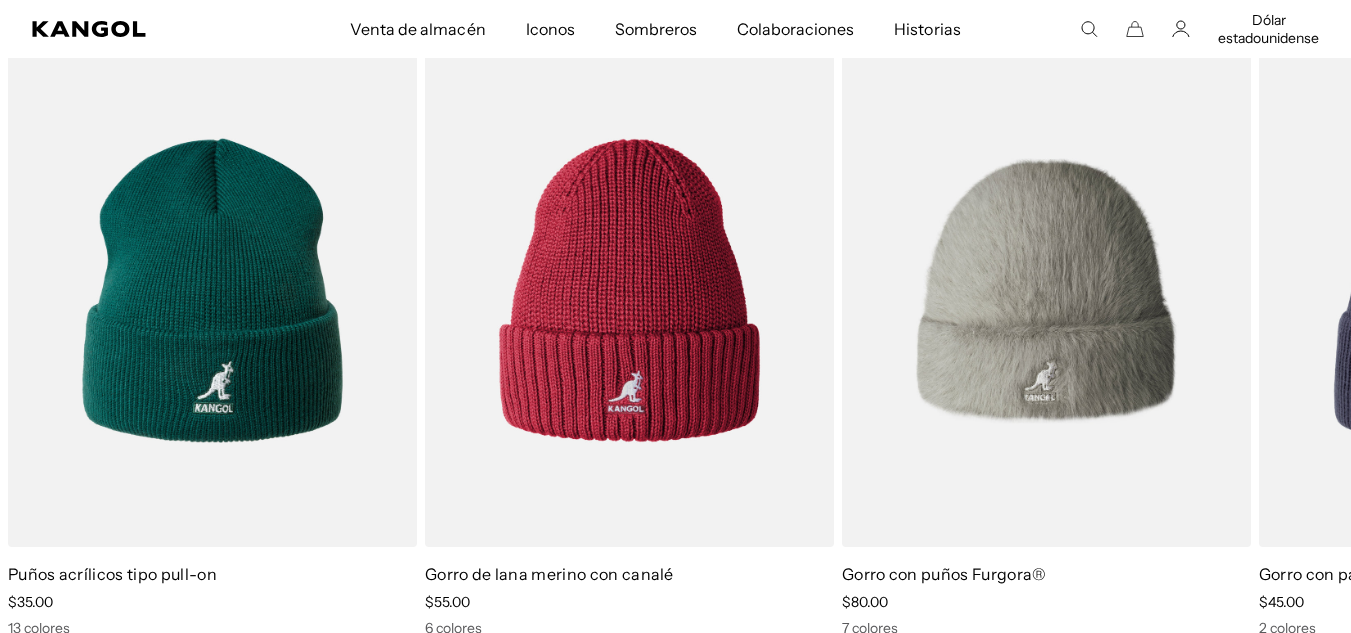 scroll, scrollTop: 0, scrollLeft: 0, axis: both 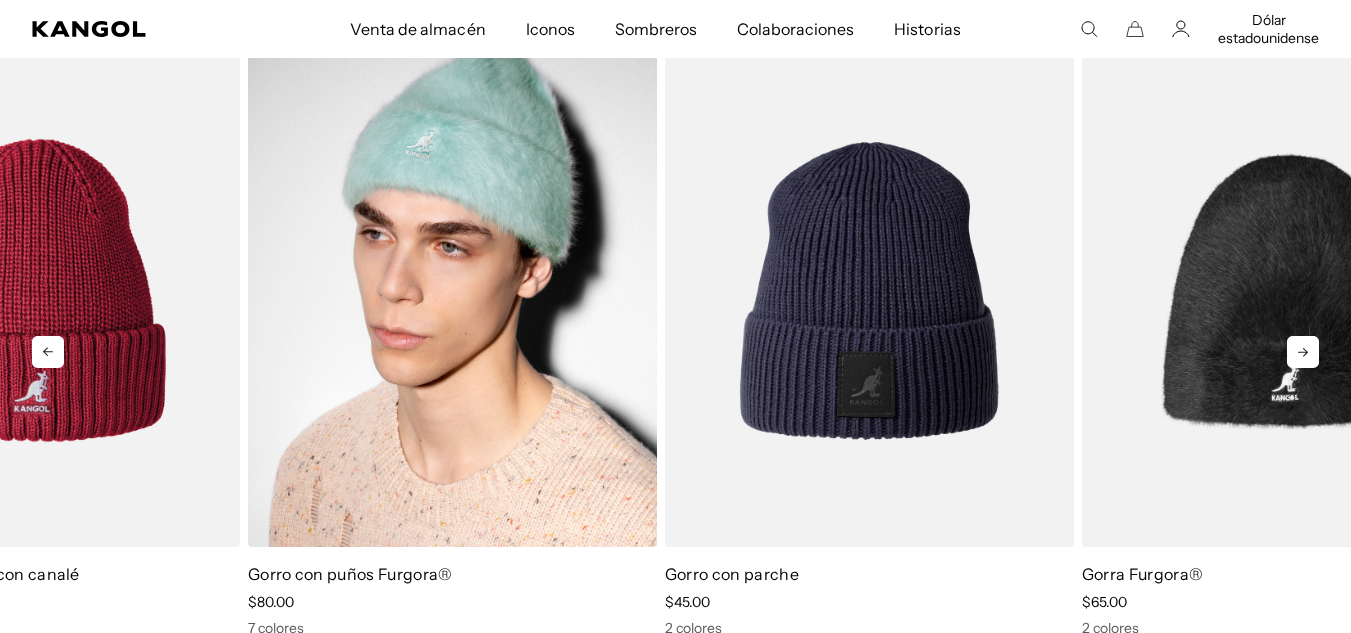drag, startPoint x: 1126, startPoint y: 328, endPoint x: 529, endPoint y: 366, distance: 598.2081 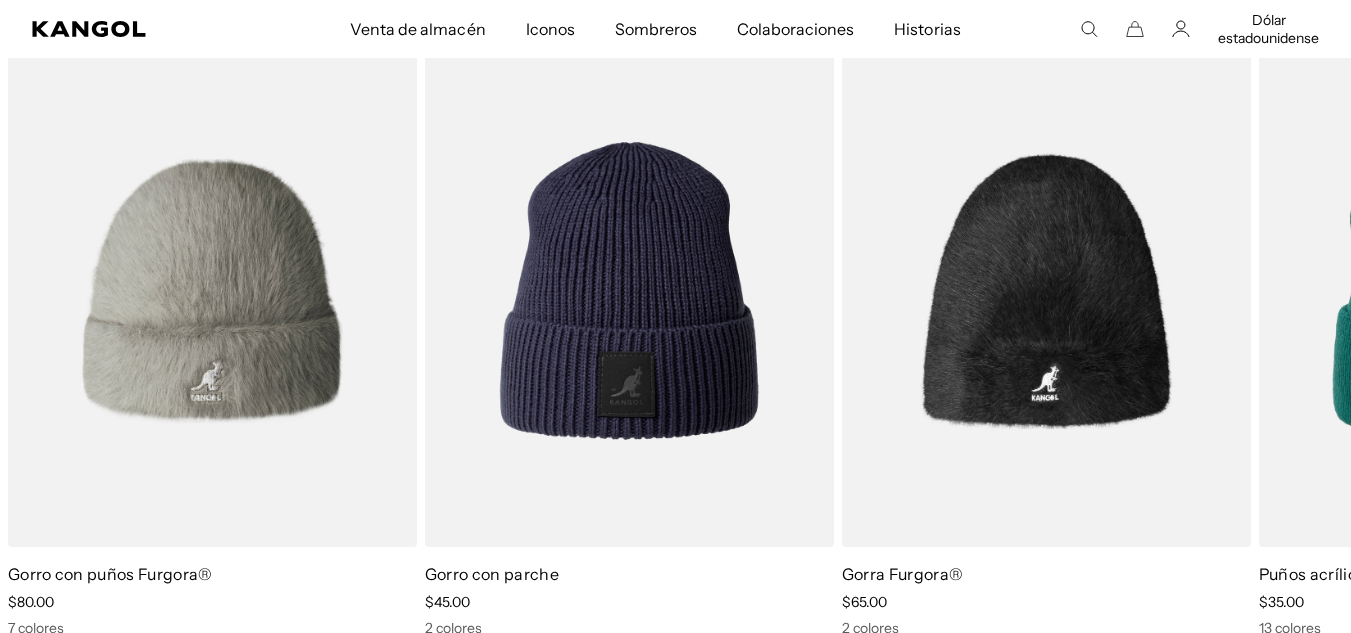 scroll, scrollTop: 0, scrollLeft: 412, axis: horizontal 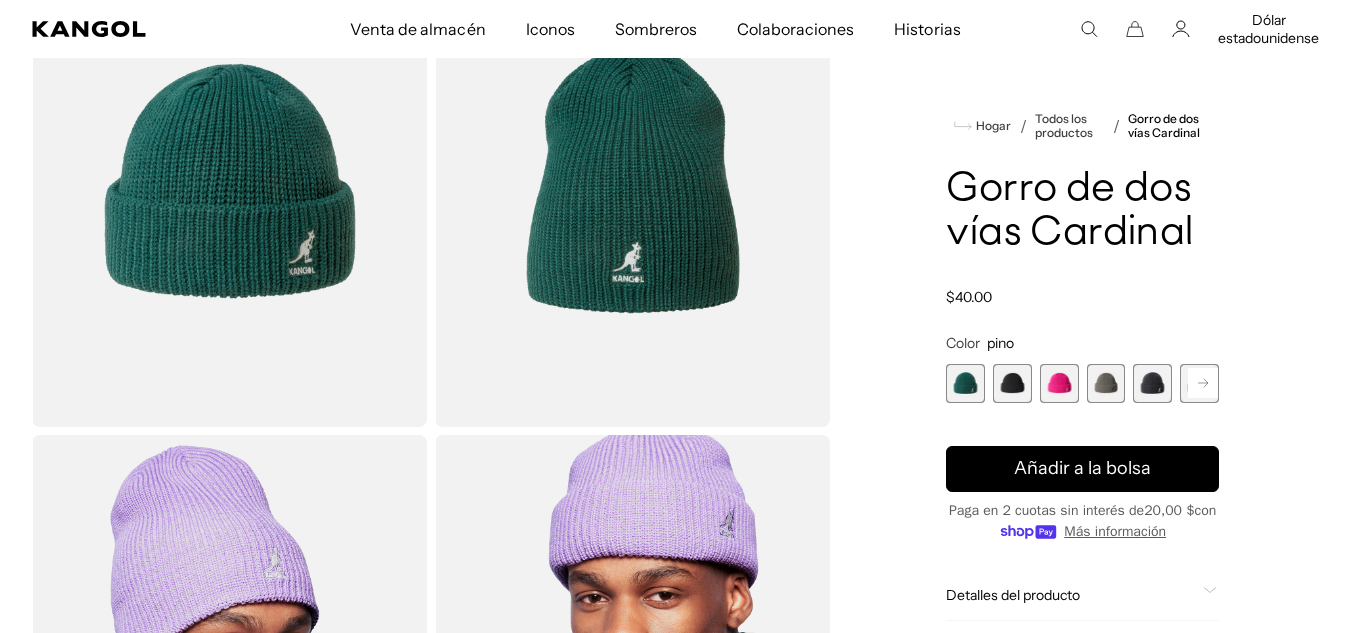 click at bounding box center (1012, 383) 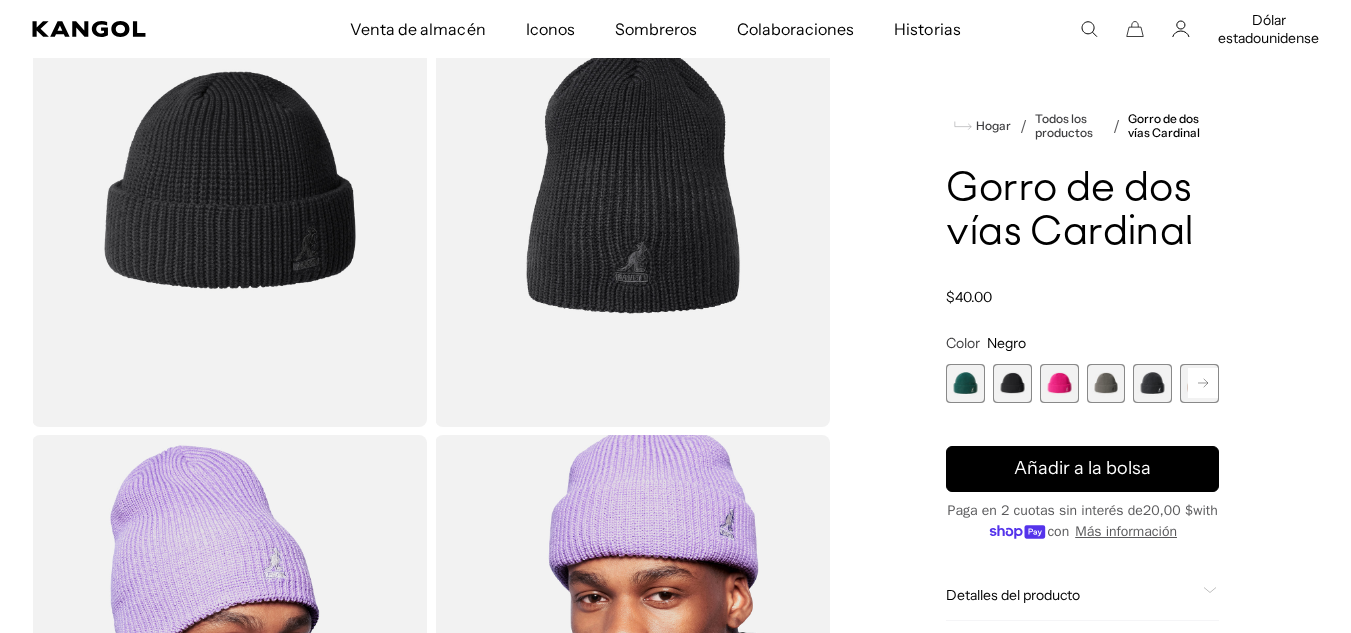 scroll, scrollTop: 0, scrollLeft: 412, axis: horizontal 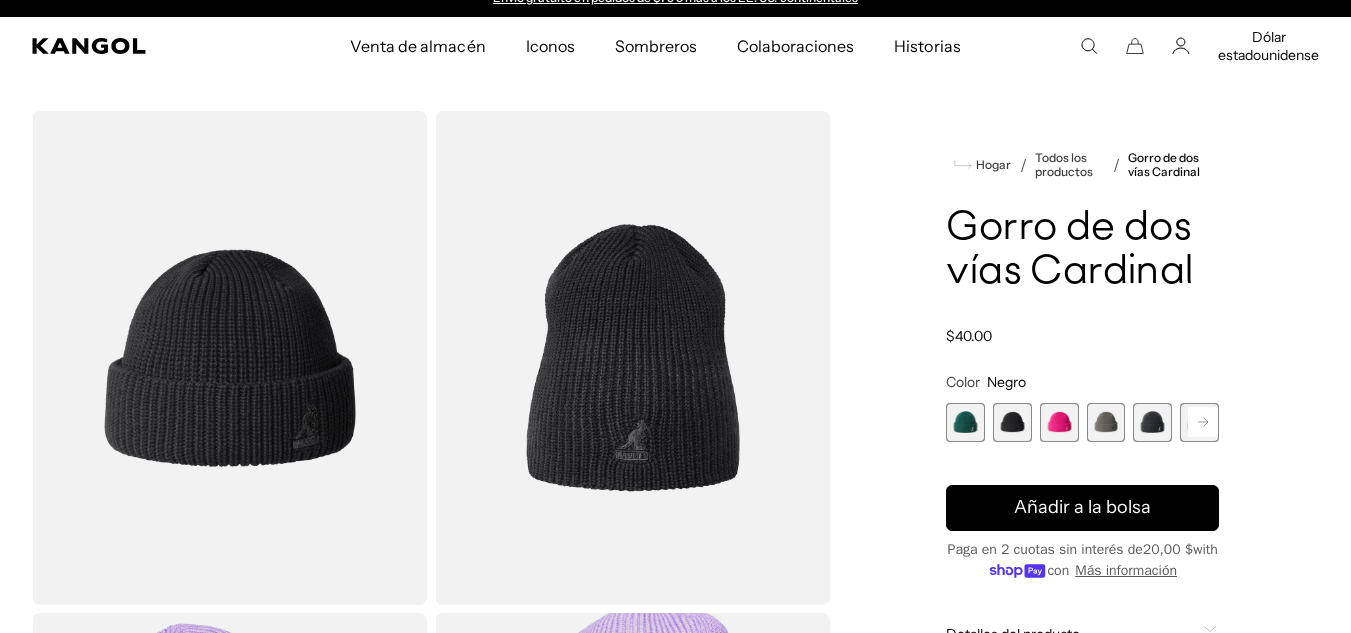 click 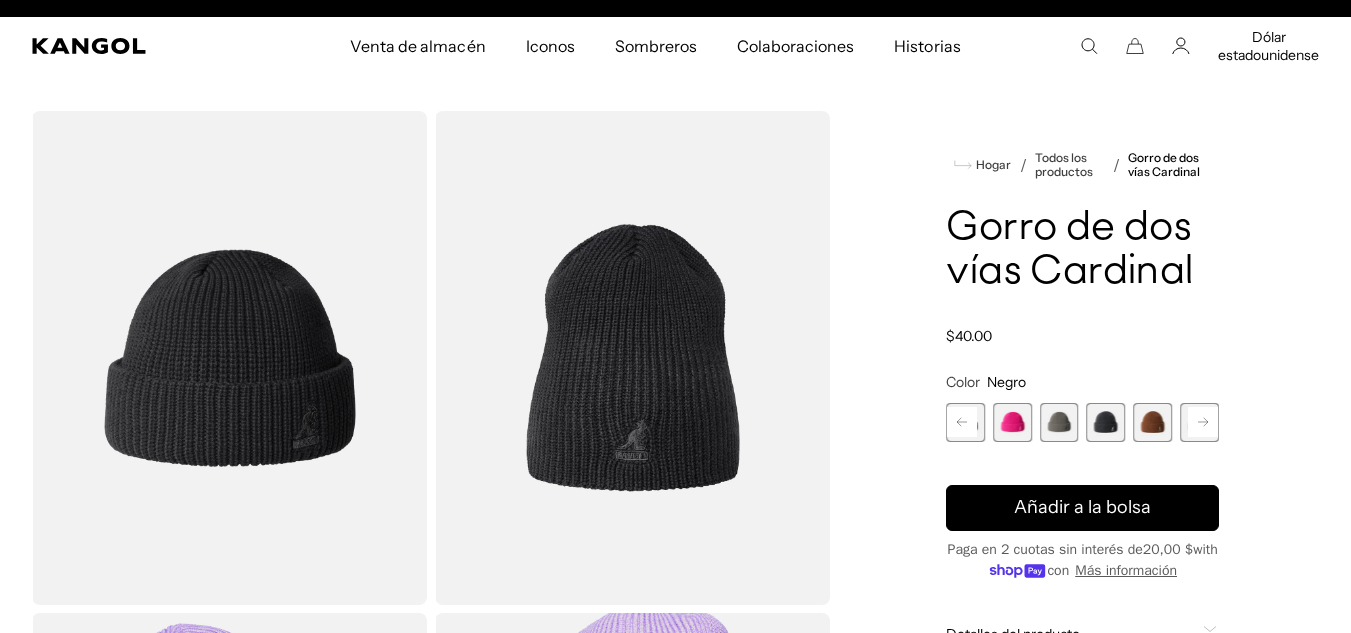 scroll, scrollTop: 0, scrollLeft: 412, axis: horizontal 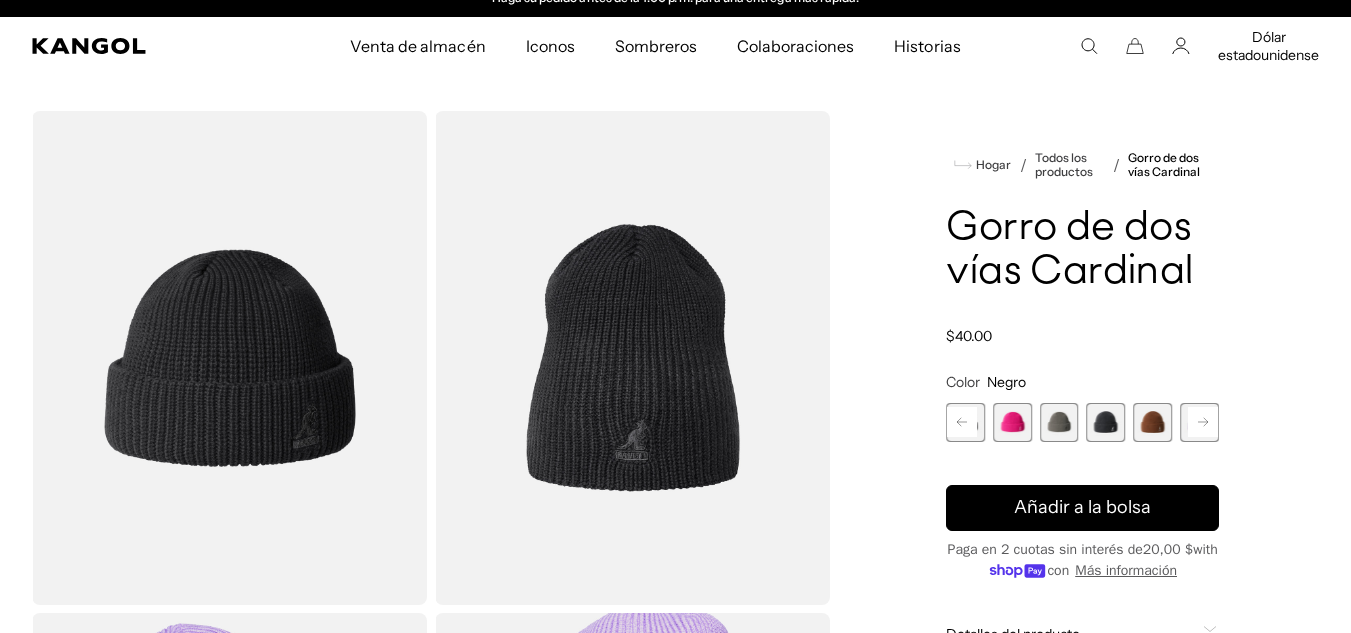 click 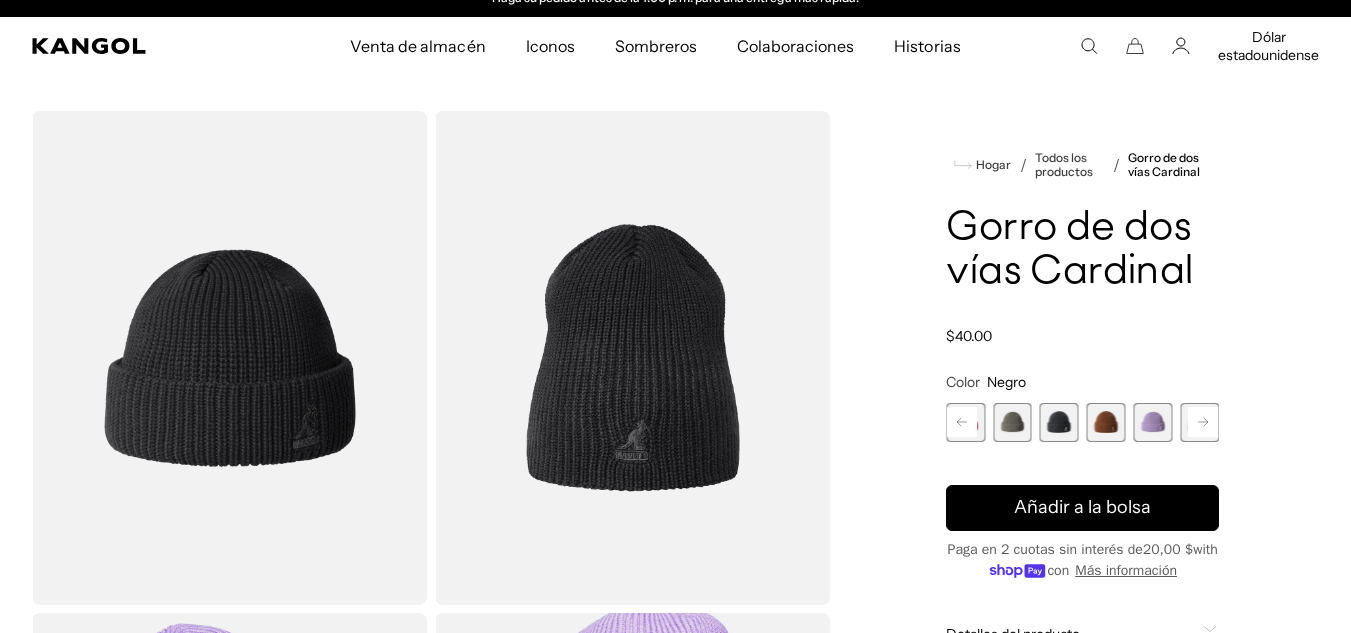 click 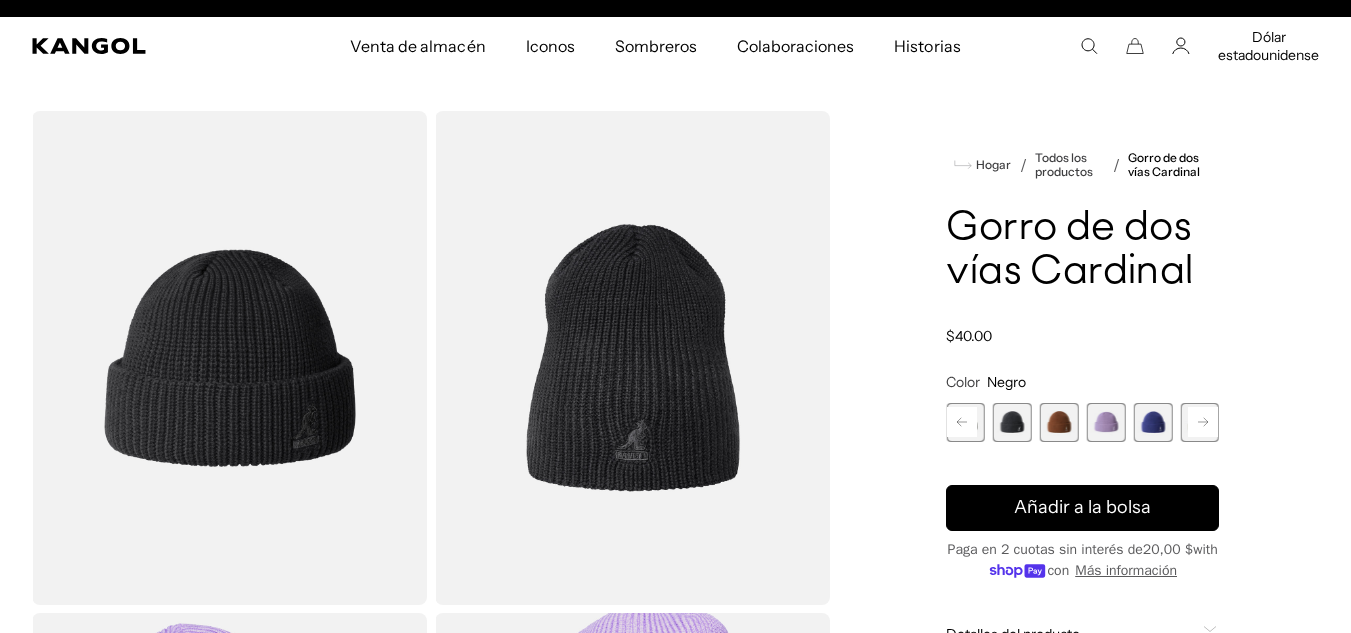scroll, scrollTop: 0, scrollLeft: 0, axis: both 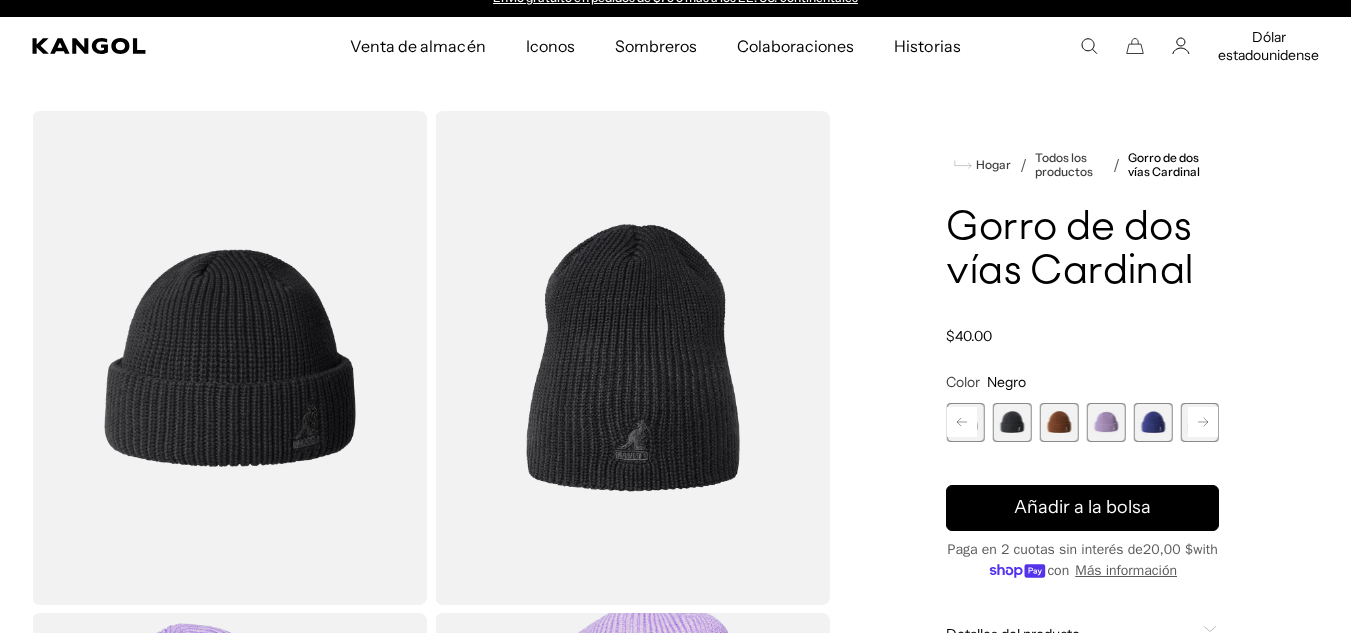 click 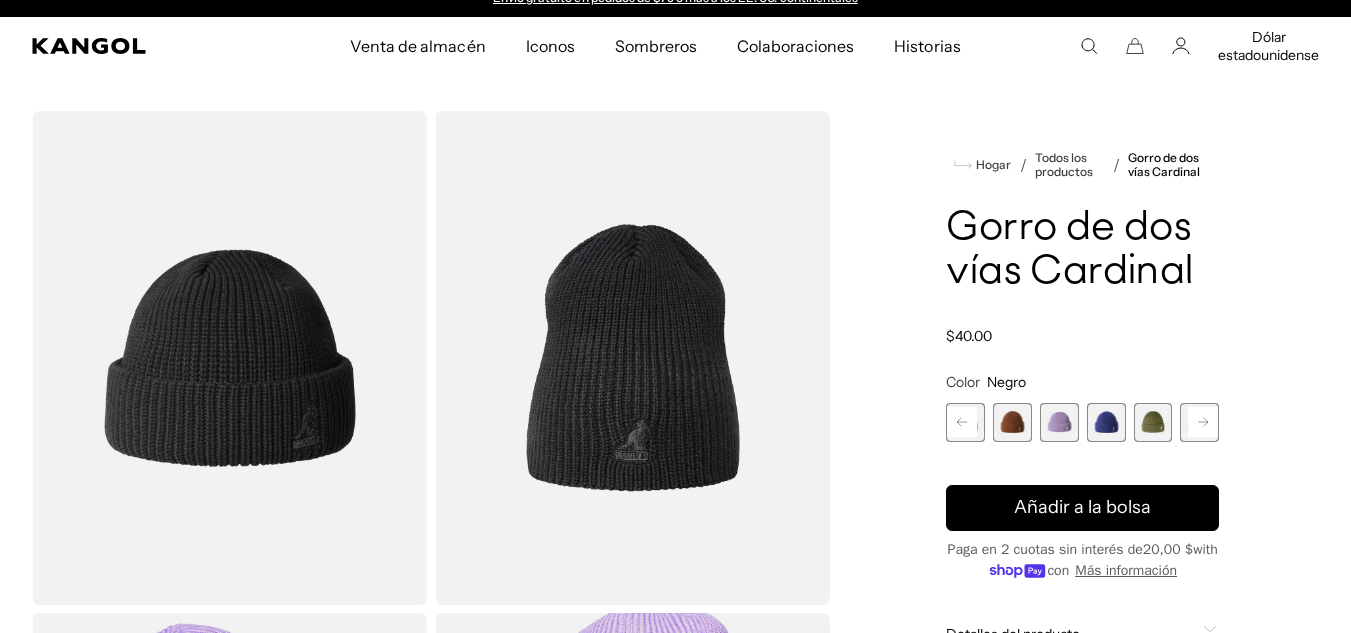 click 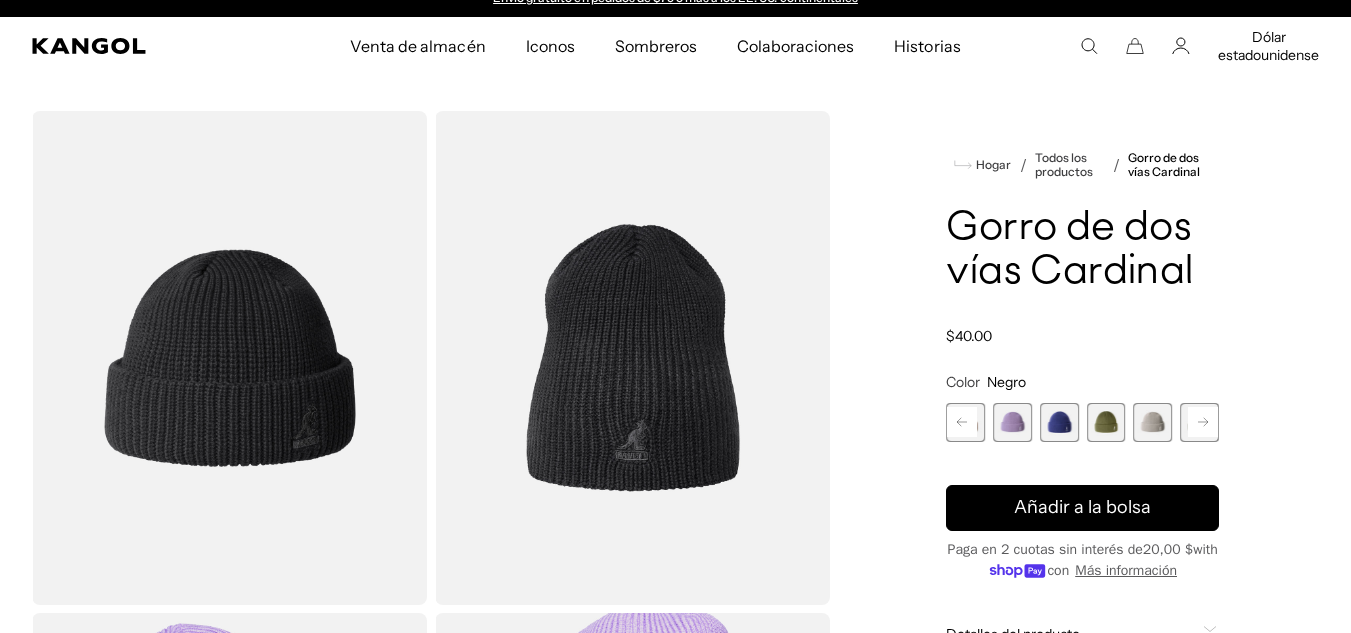 click 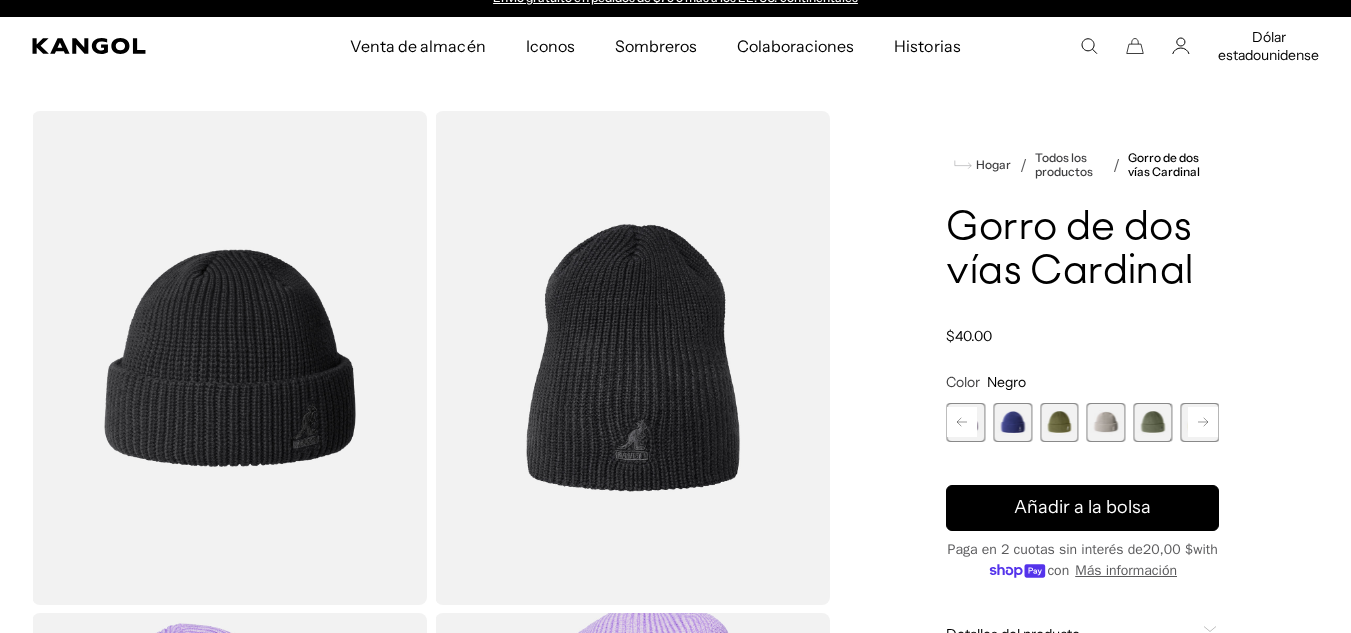 click 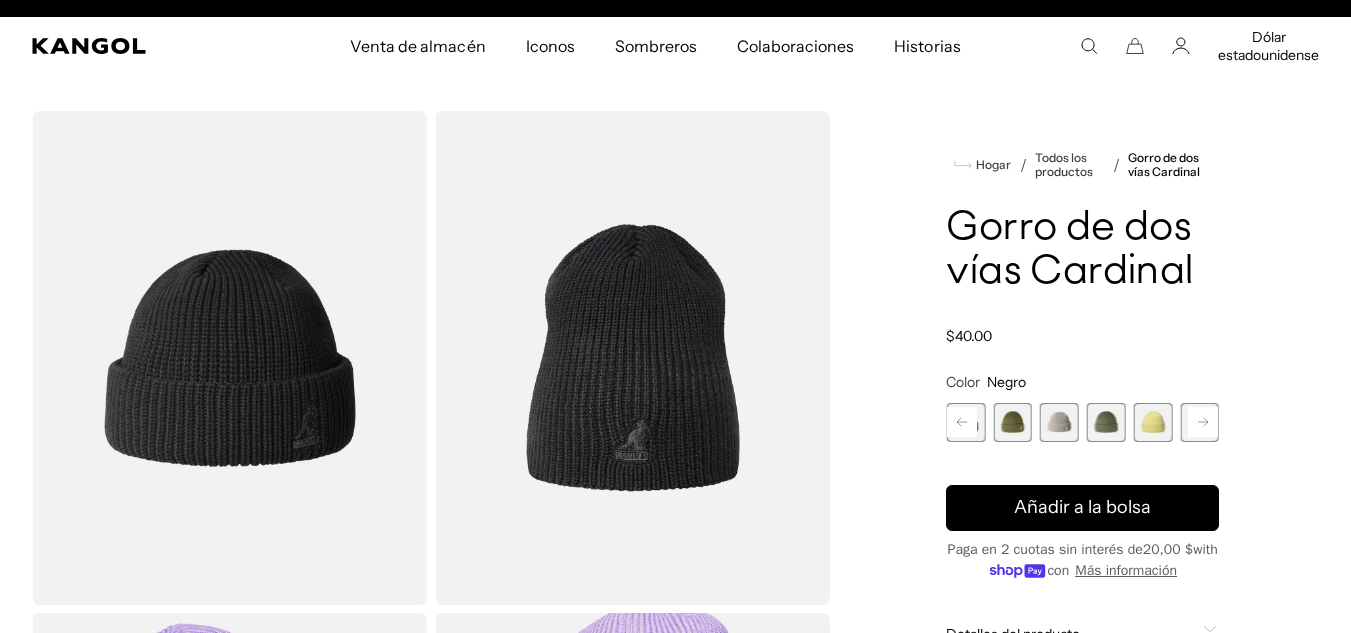 scroll, scrollTop: 0, scrollLeft: 412, axis: horizontal 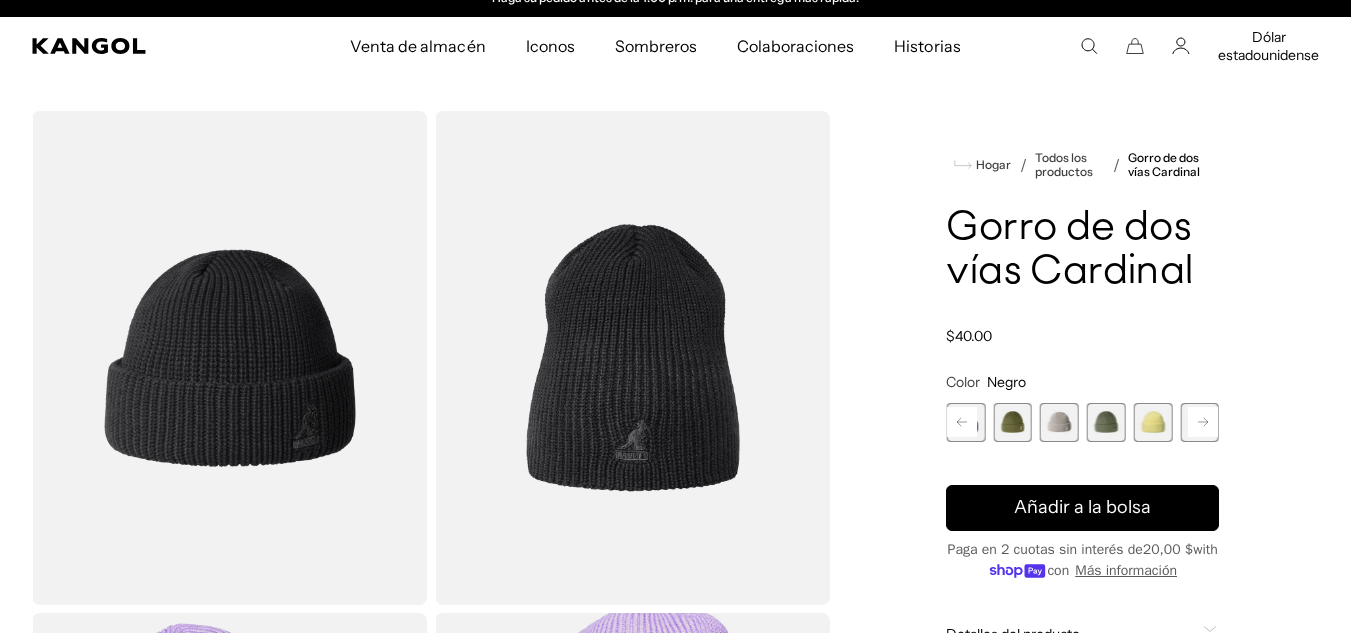 click 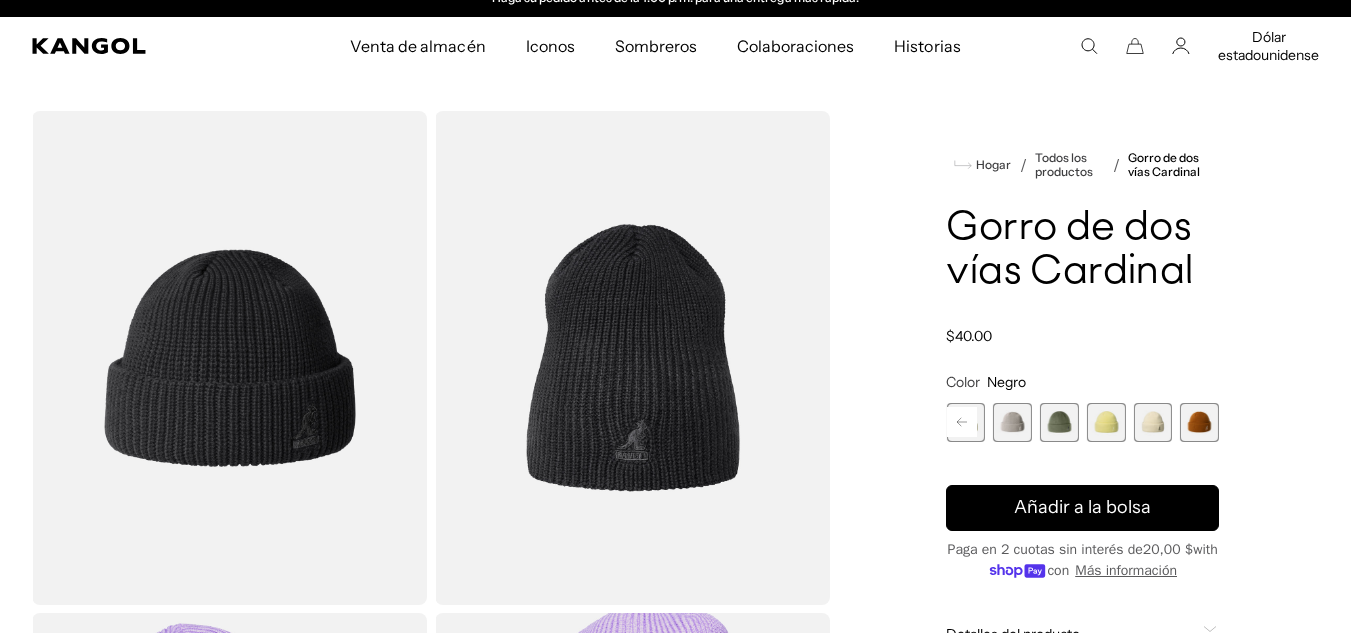 click at bounding box center [1199, 422] 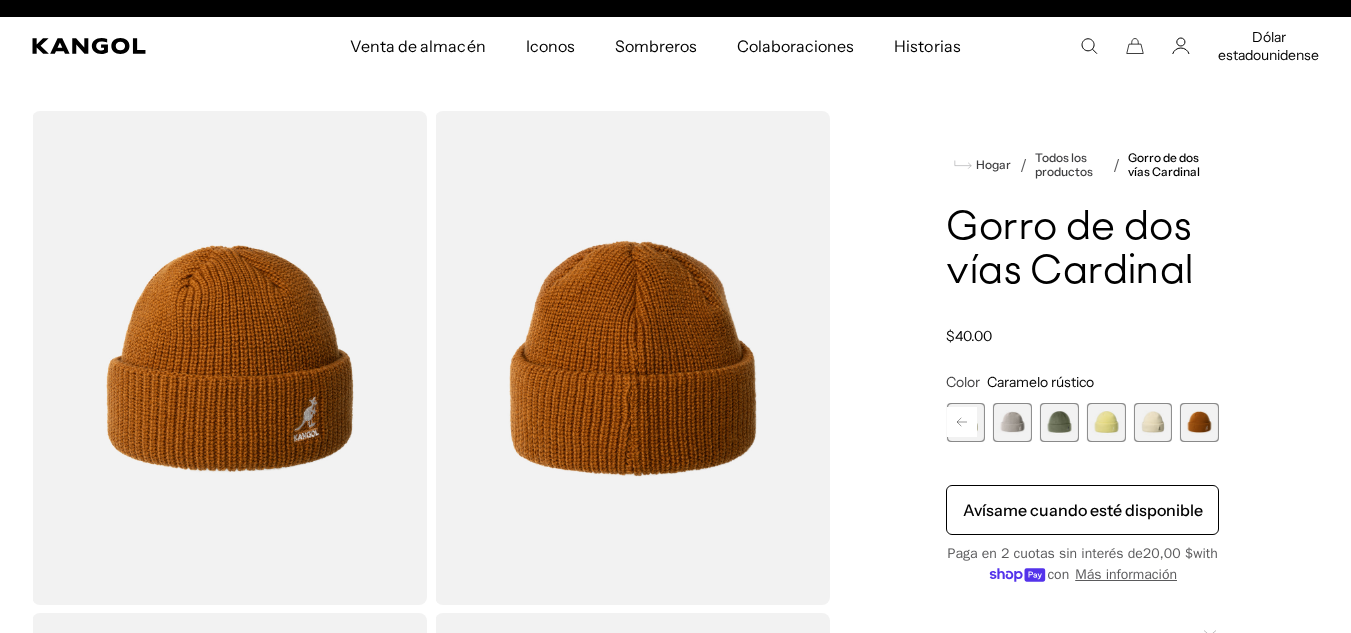 scroll, scrollTop: 0, scrollLeft: 0, axis: both 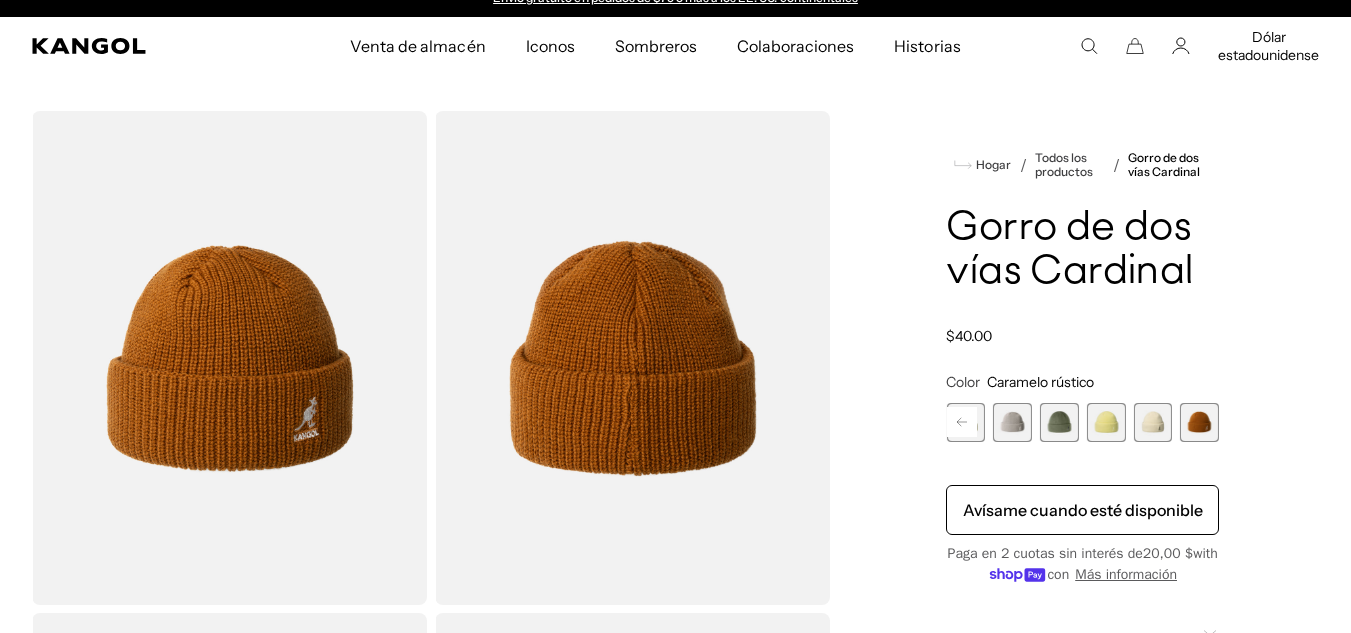 click 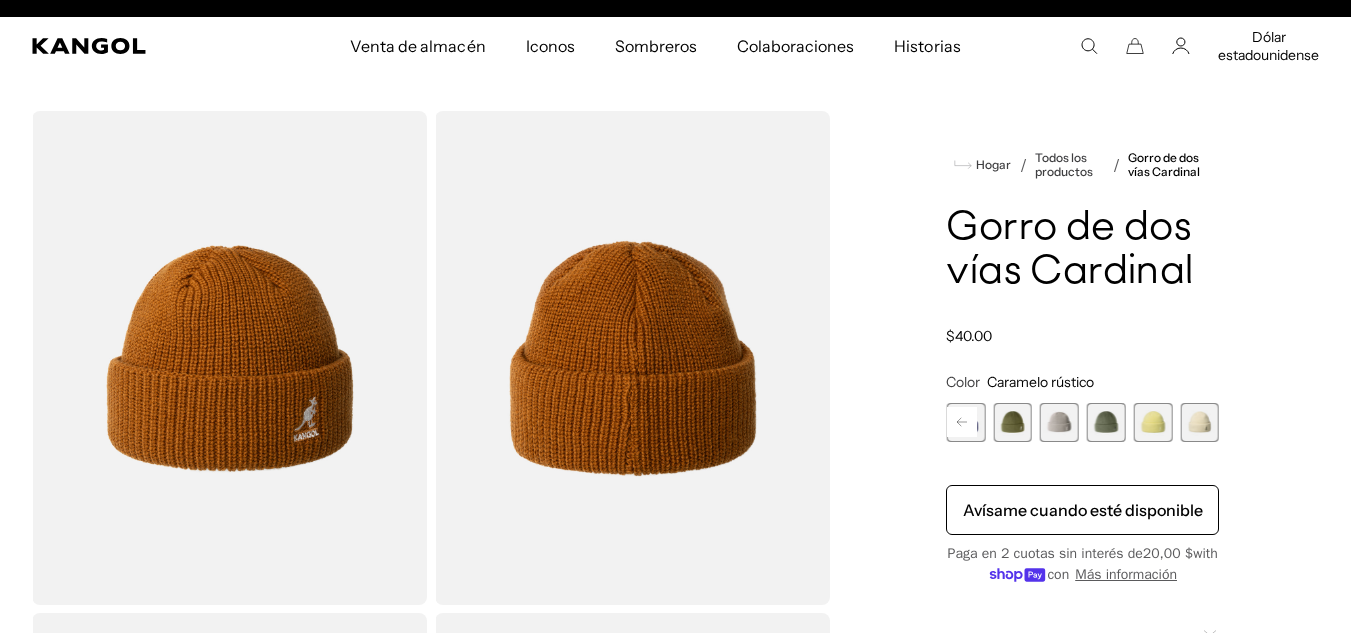 scroll, scrollTop: 0, scrollLeft: 412, axis: horizontal 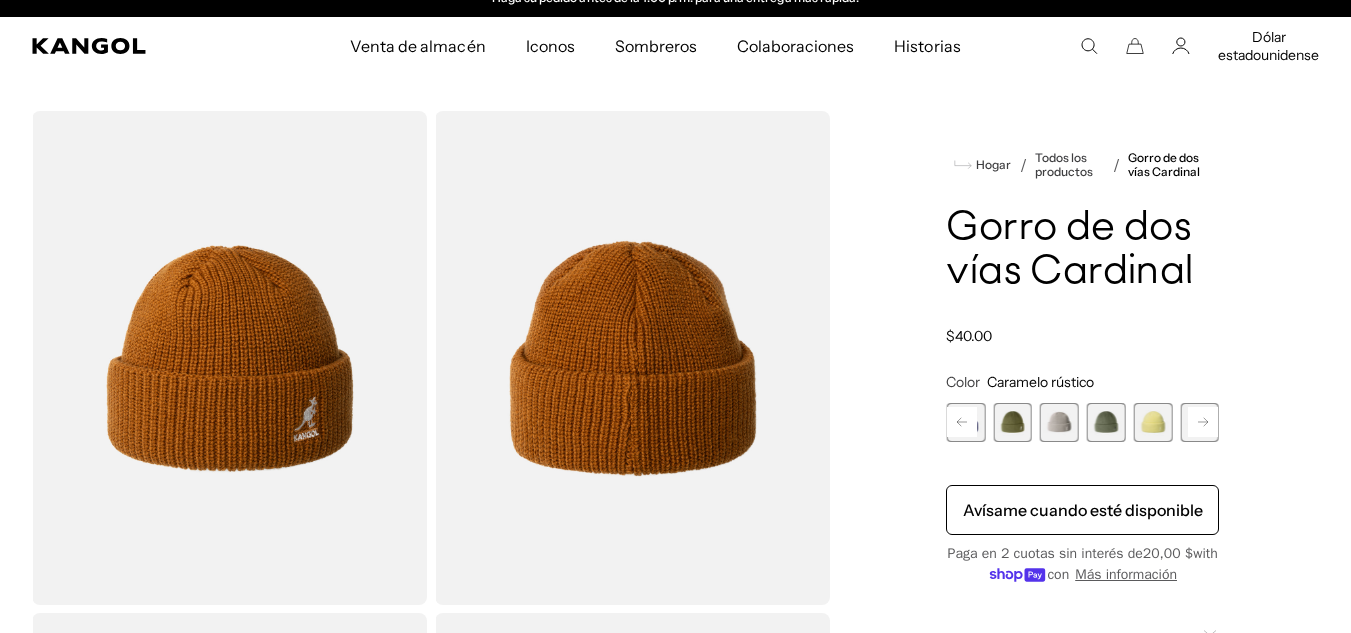 click at bounding box center (1106, 422) 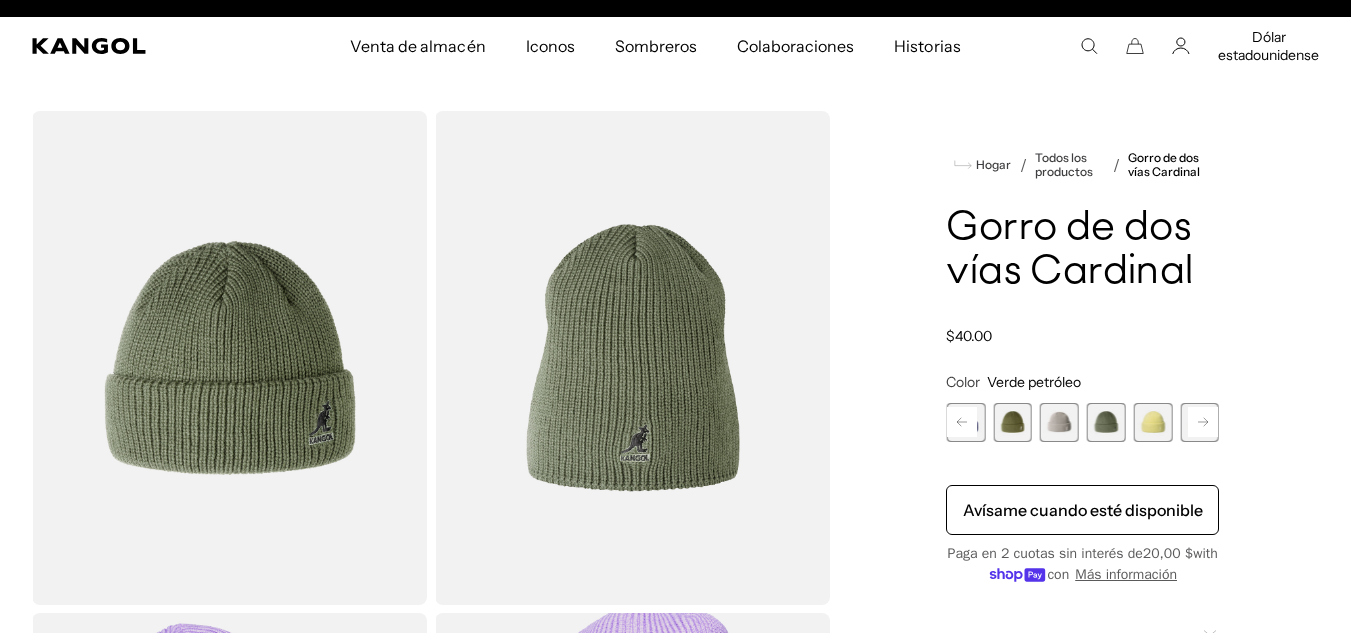 scroll, scrollTop: 0, scrollLeft: 0, axis: both 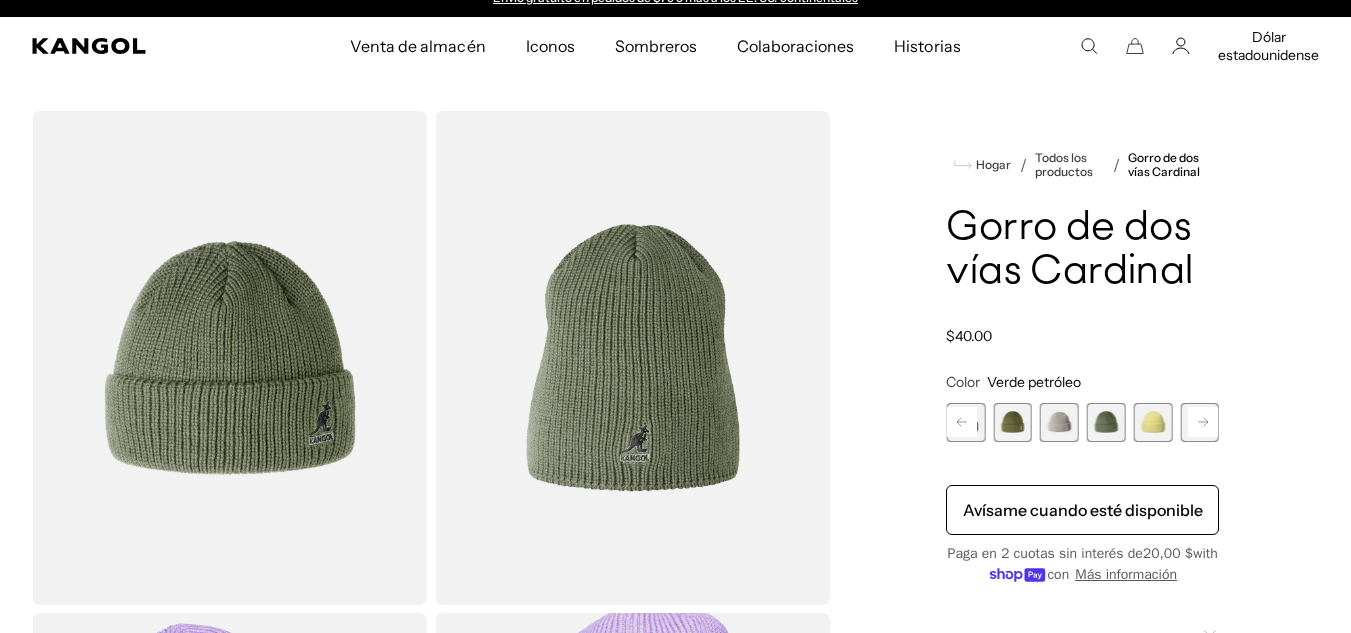 click at bounding box center (1012, 422) 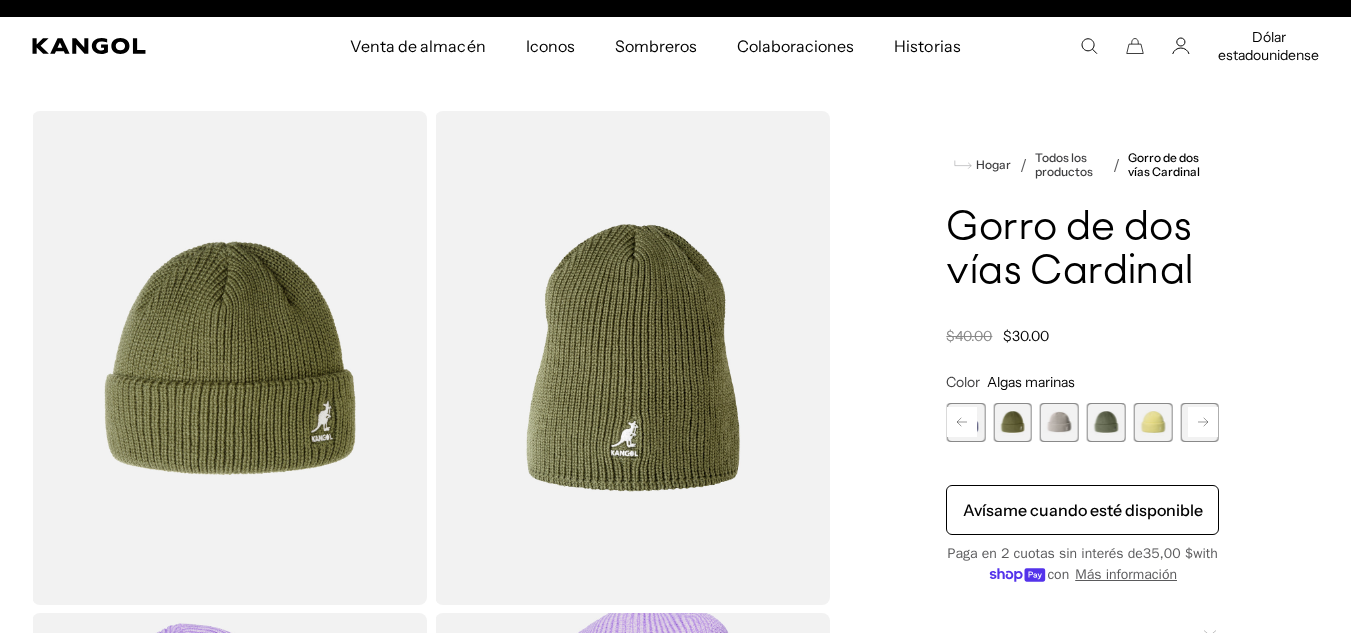scroll, scrollTop: 0, scrollLeft: 0, axis: both 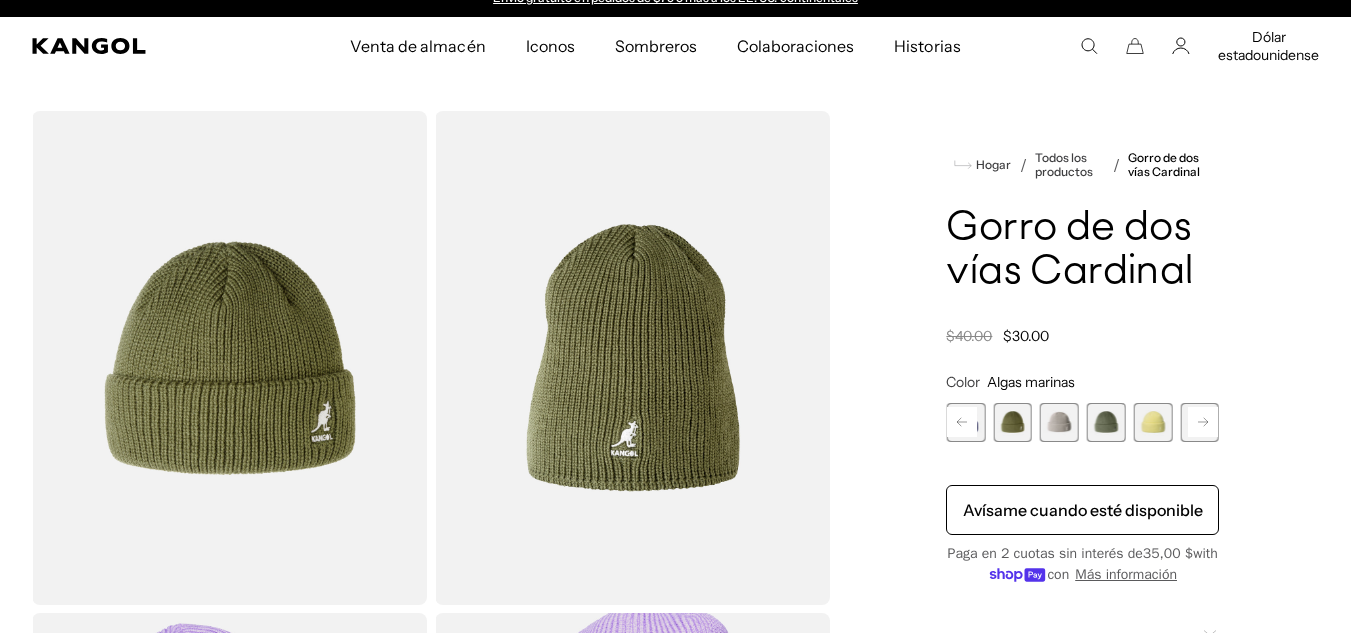 click 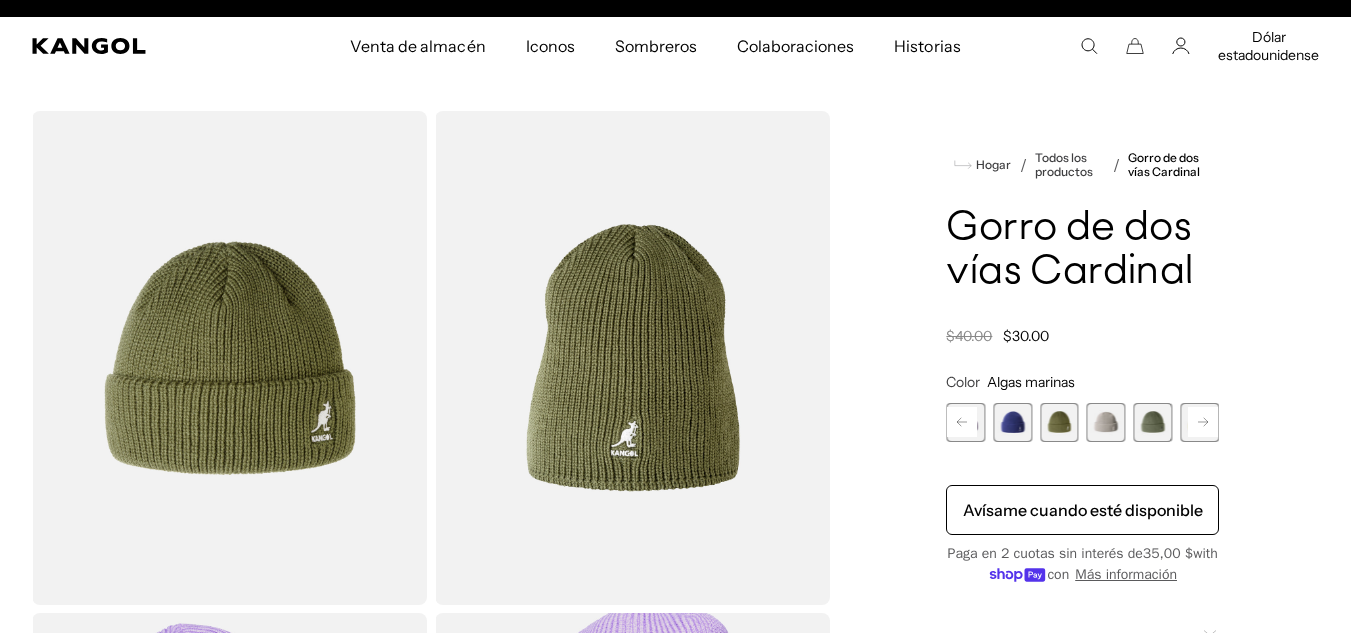 scroll, scrollTop: 0, scrollLeft: 0, axis: both 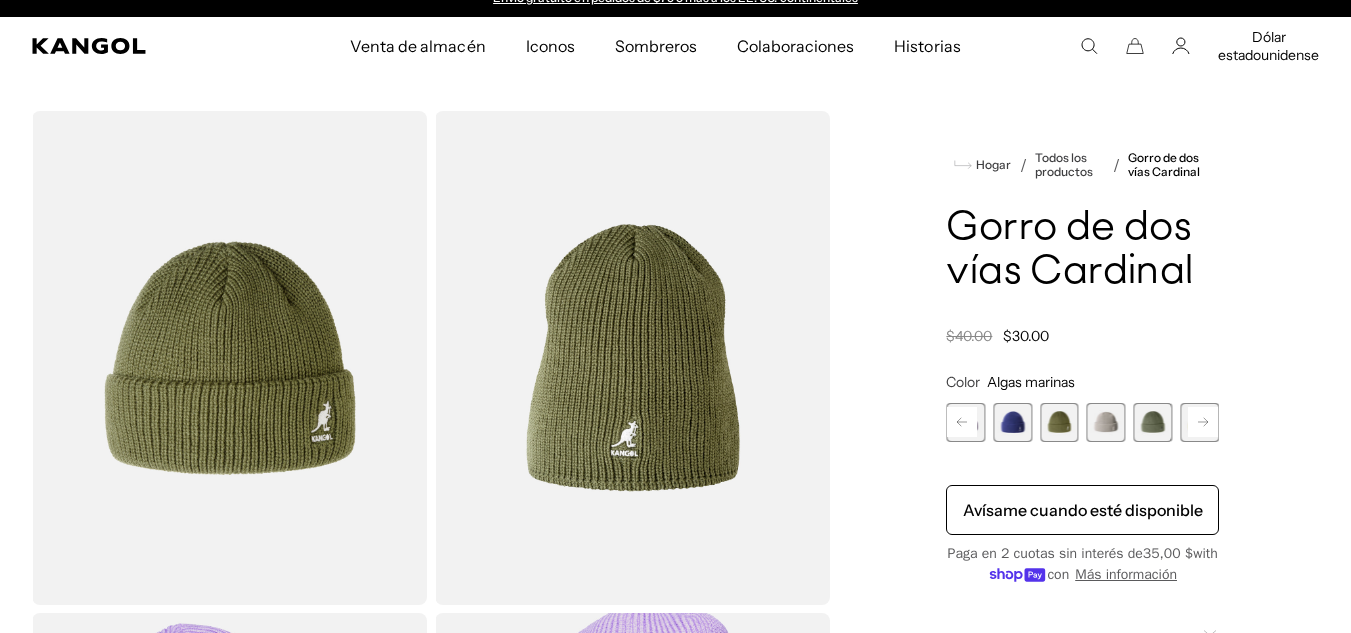 click 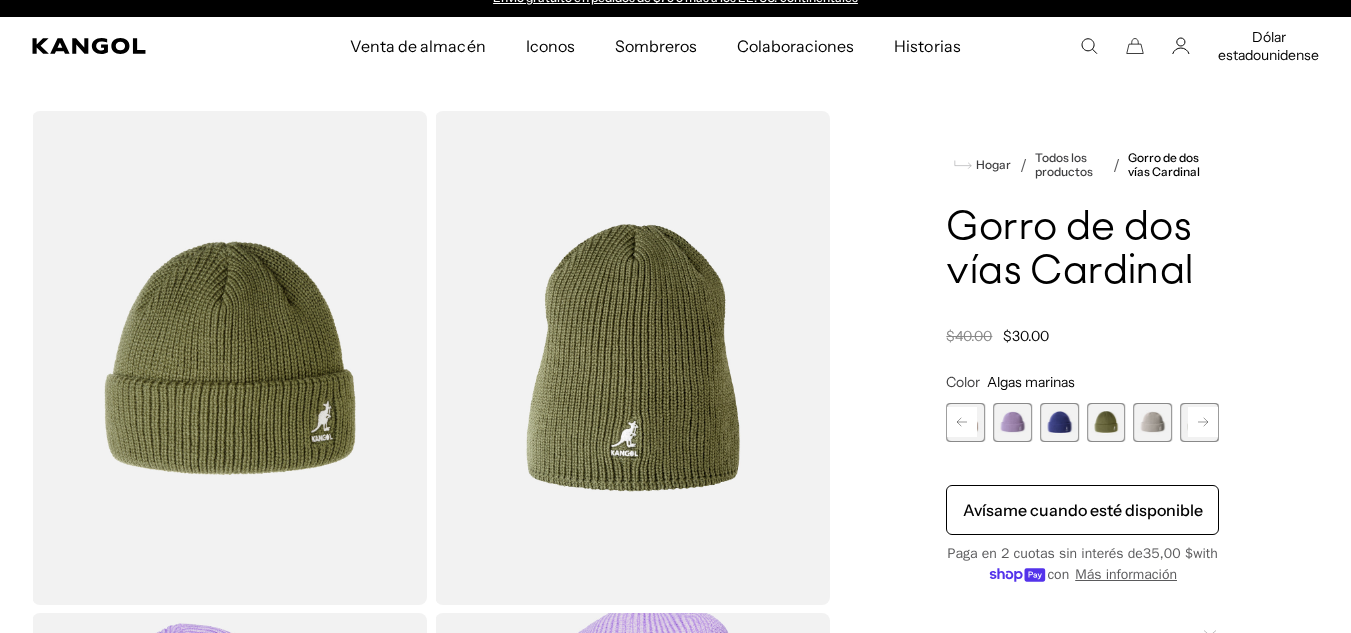 click at bounding box center (1059, 422) 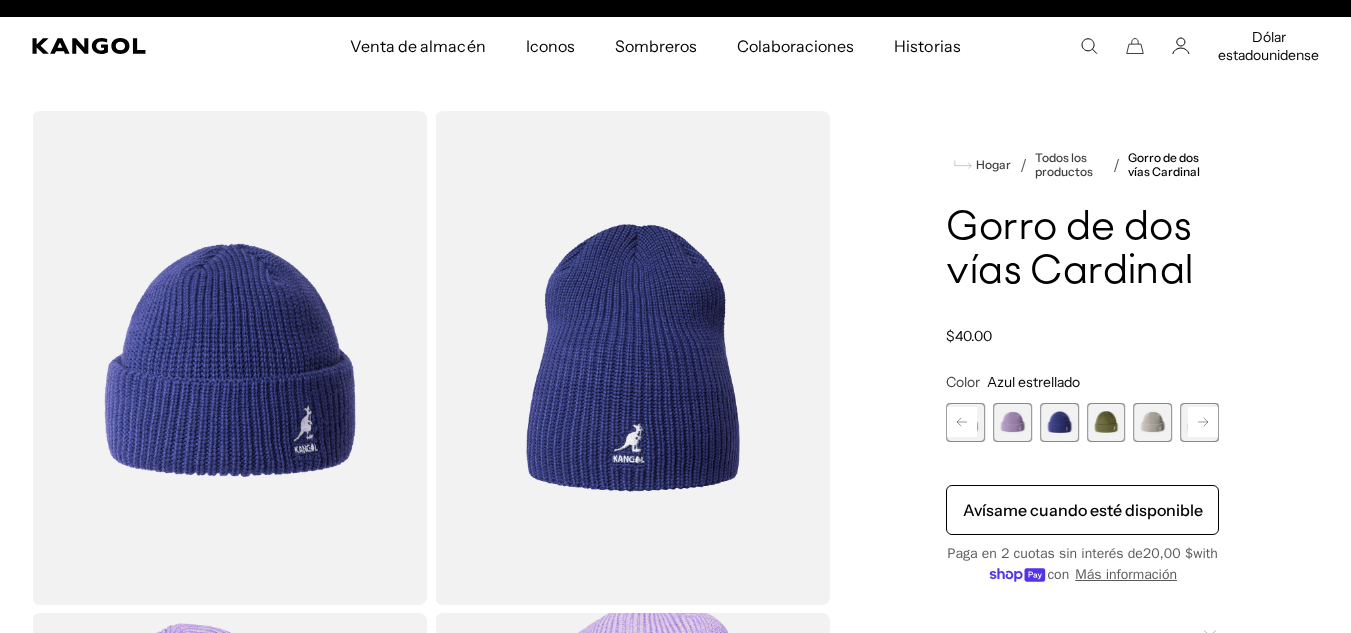 scroll, scrollTop: 0, scrollLeft: 412, axis: horizontal 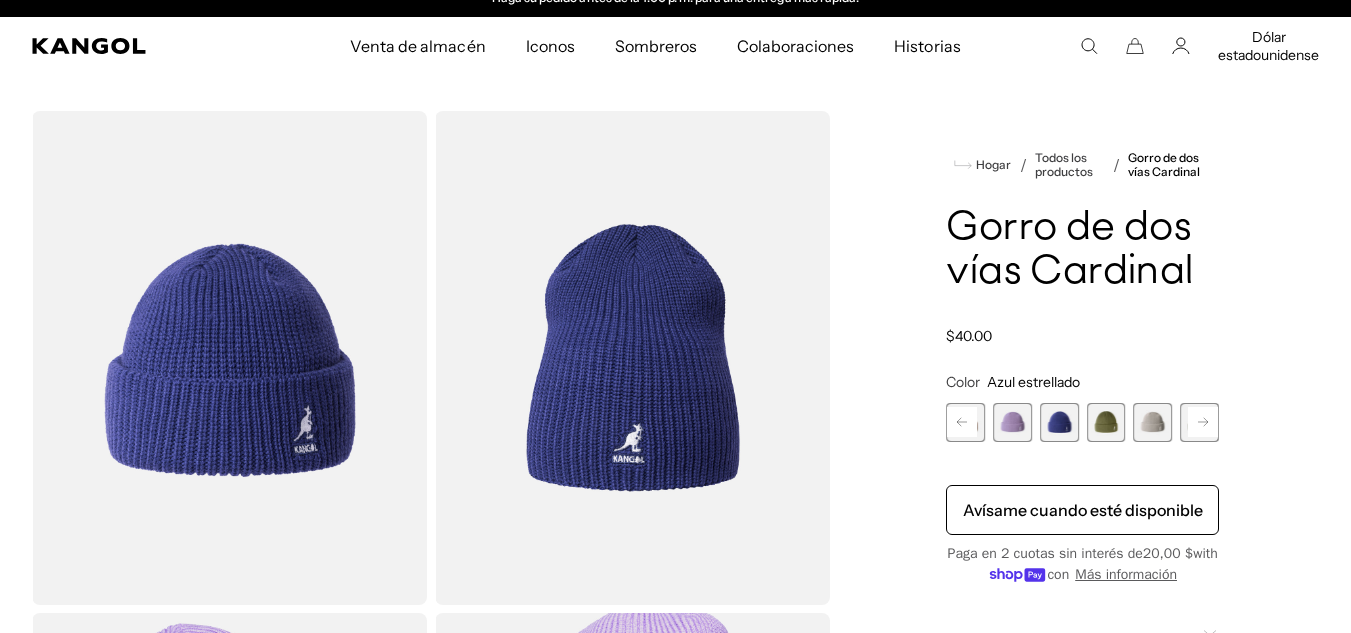 click at bounding box center [1012, 422] 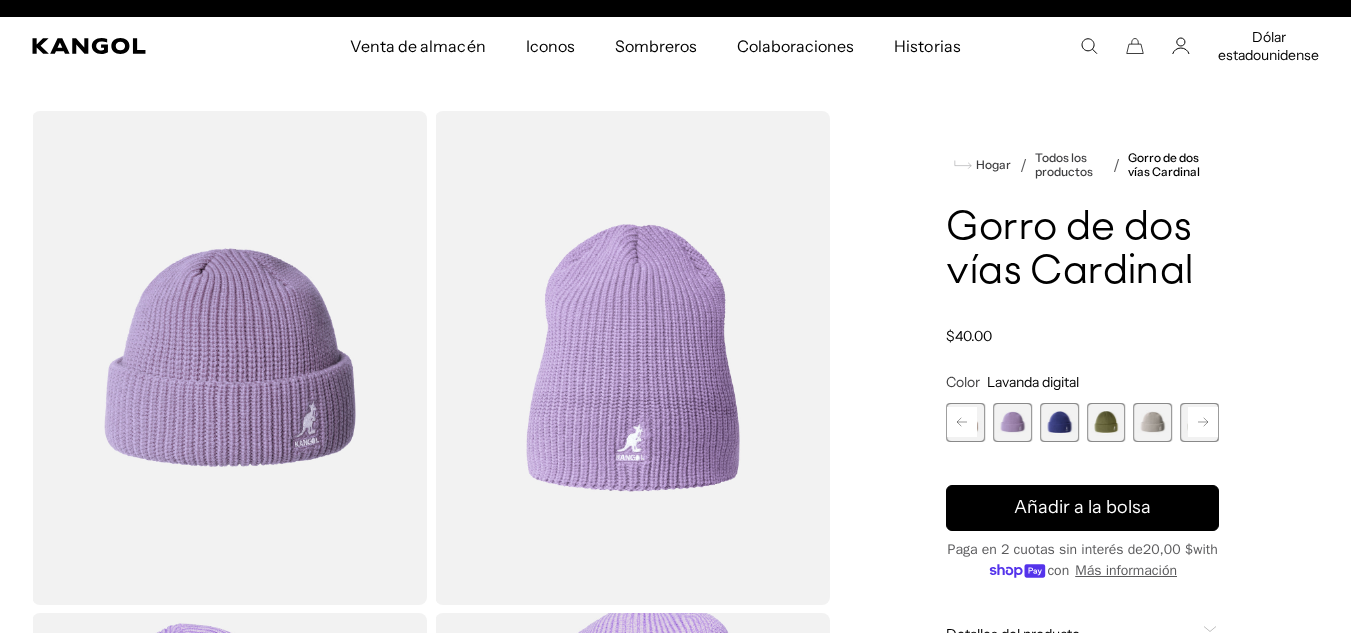scroll, scrollTop: 0, scrollLeft: 0, axis: both 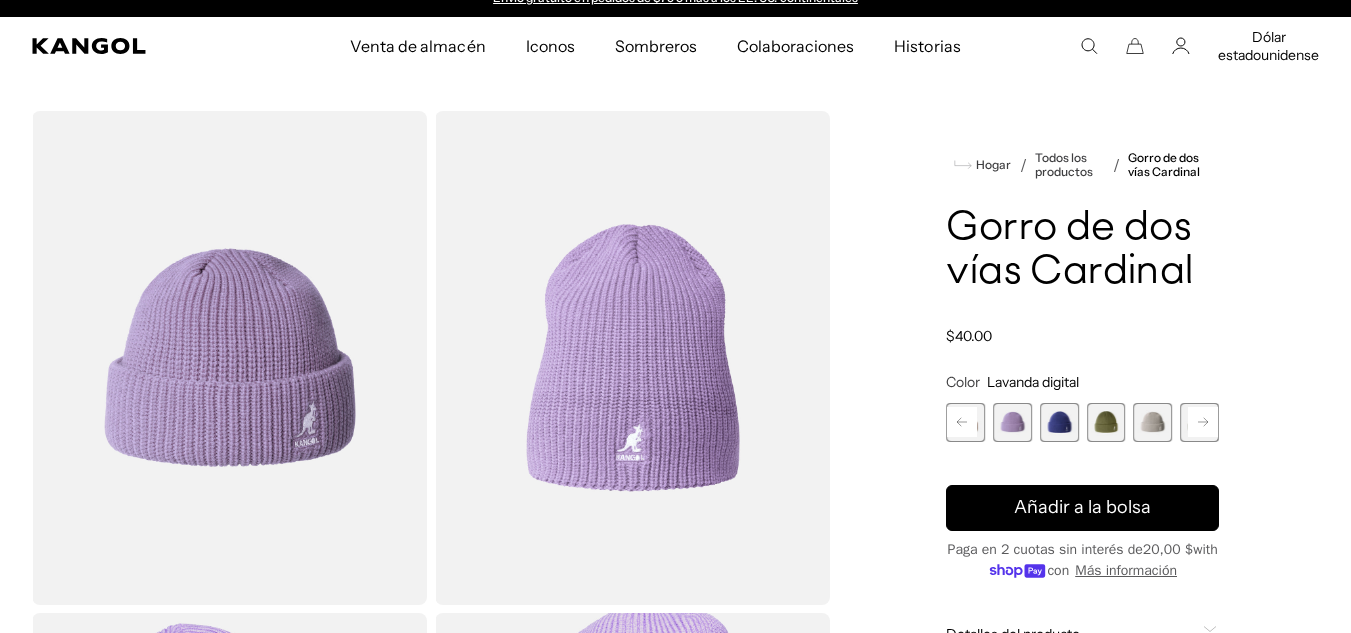click 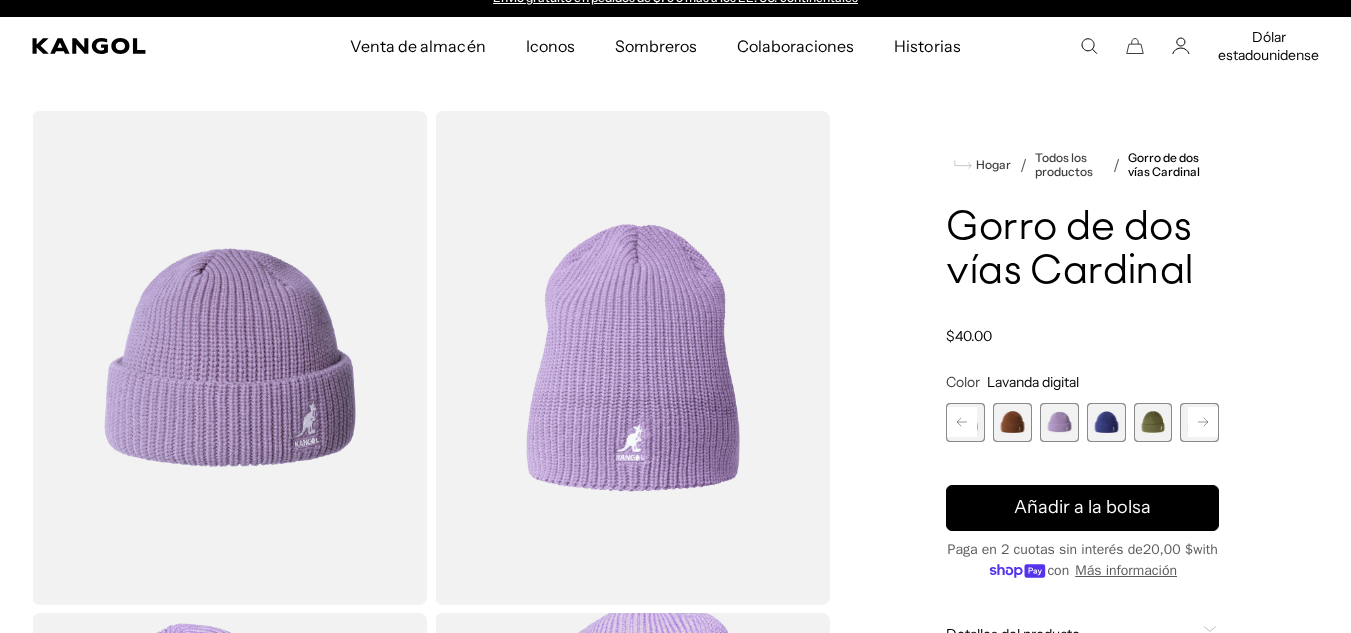 click at bounding box center (1012, 422) 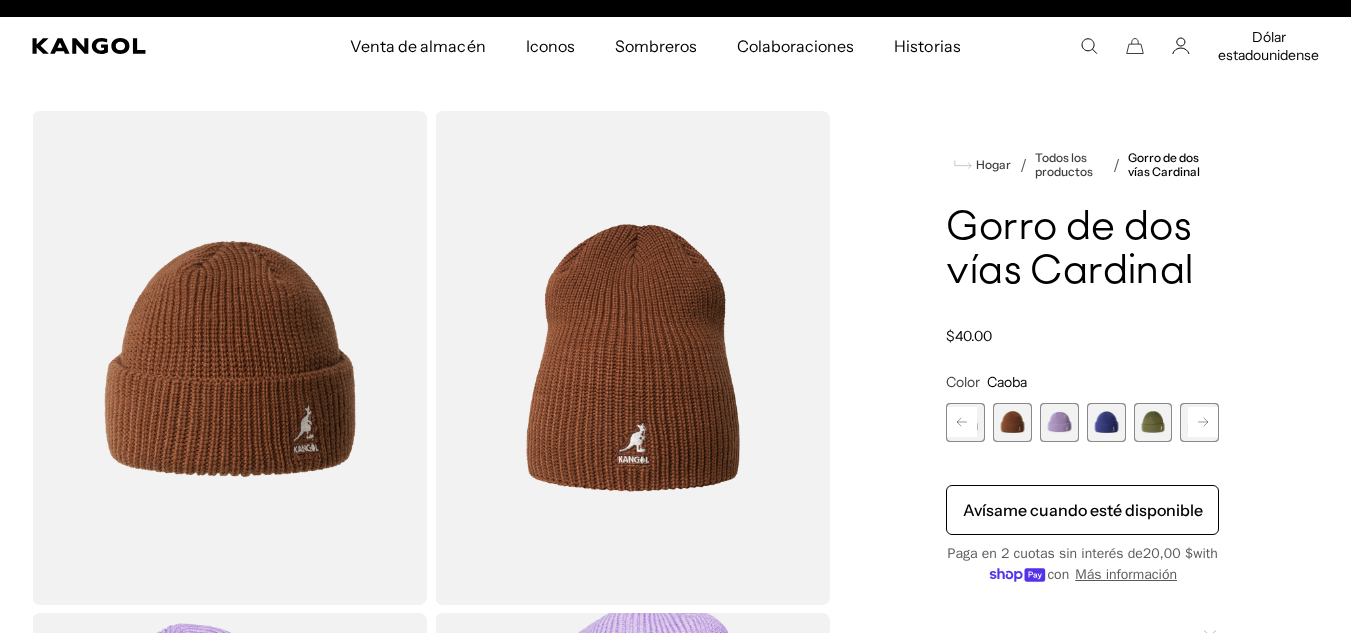 scroll, scrollTop: 0, scrollLeft: 412, axis: horizontal 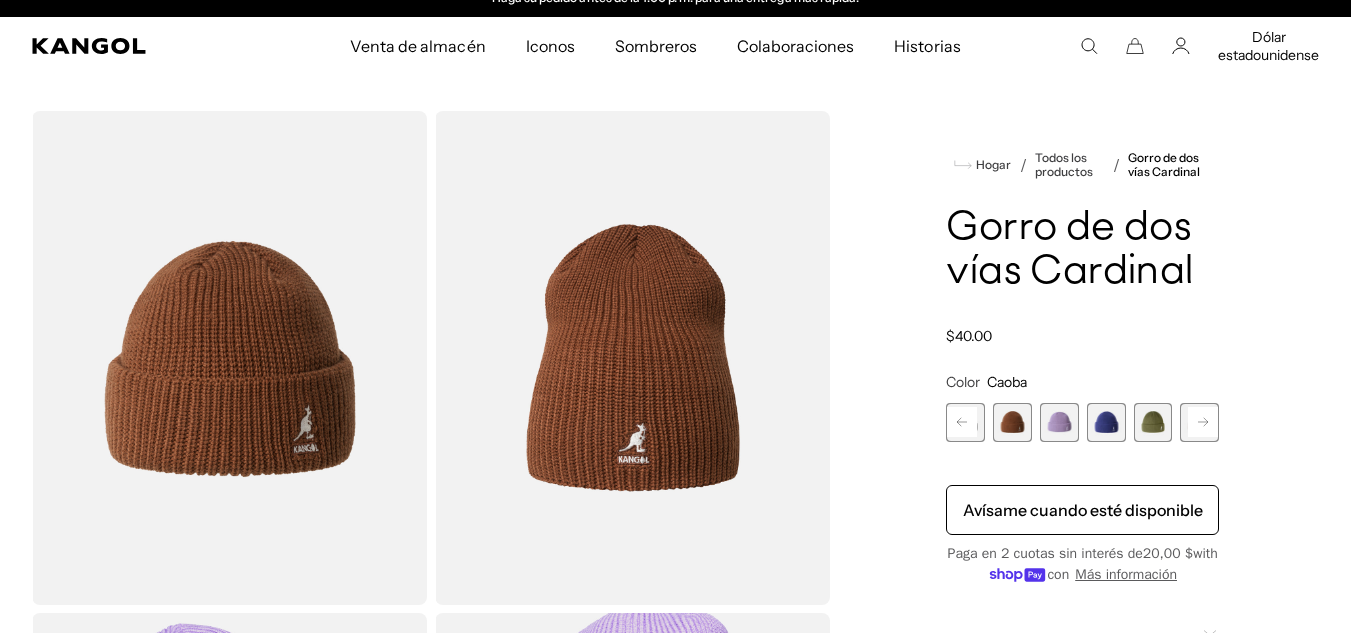 click 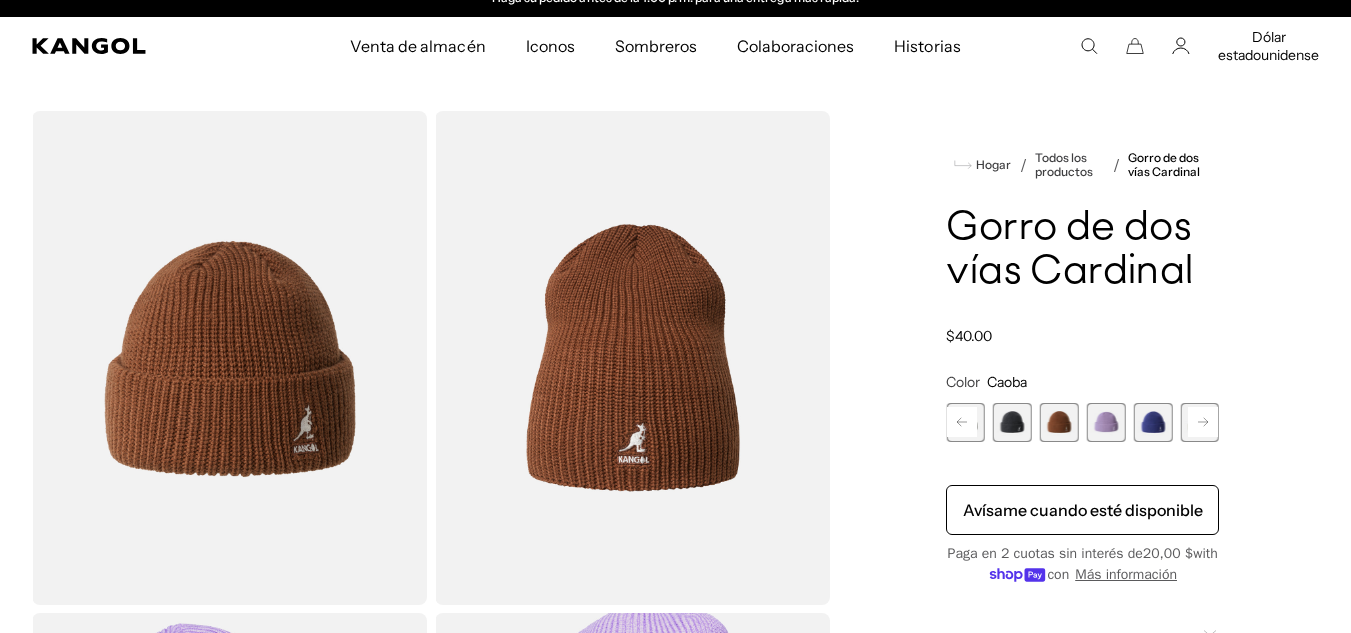 click 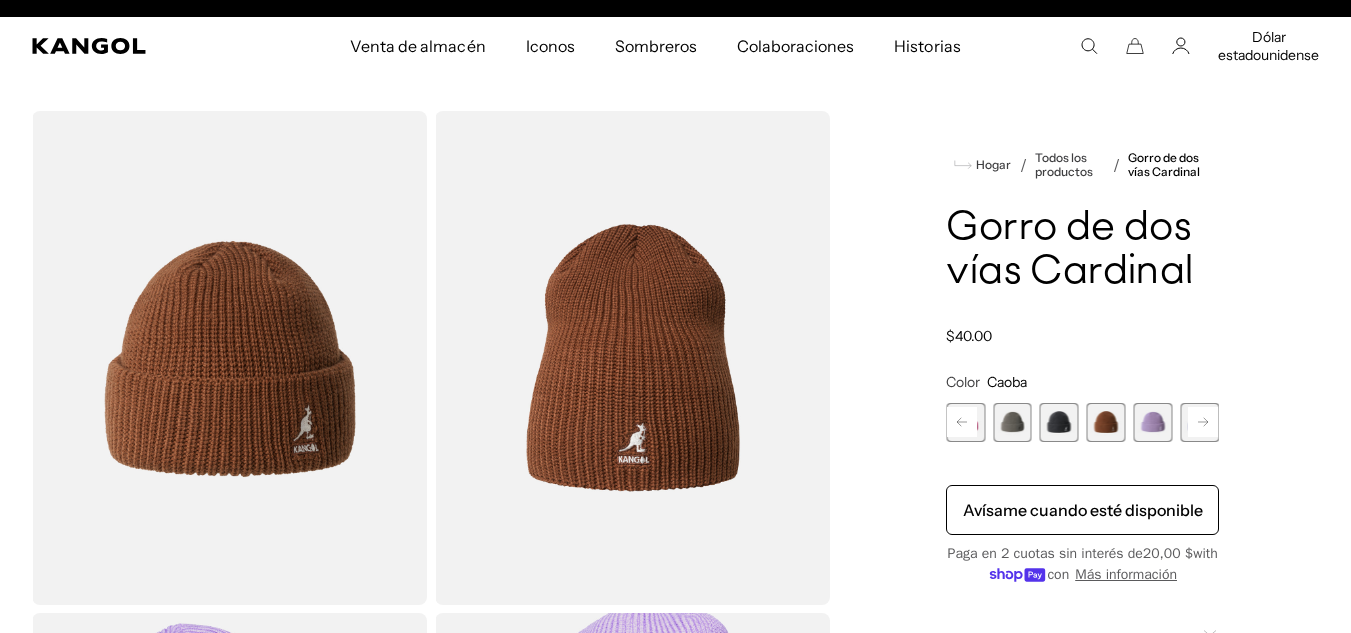 scroll, scrollTop: 0, scrollLeft: 0, axis: both 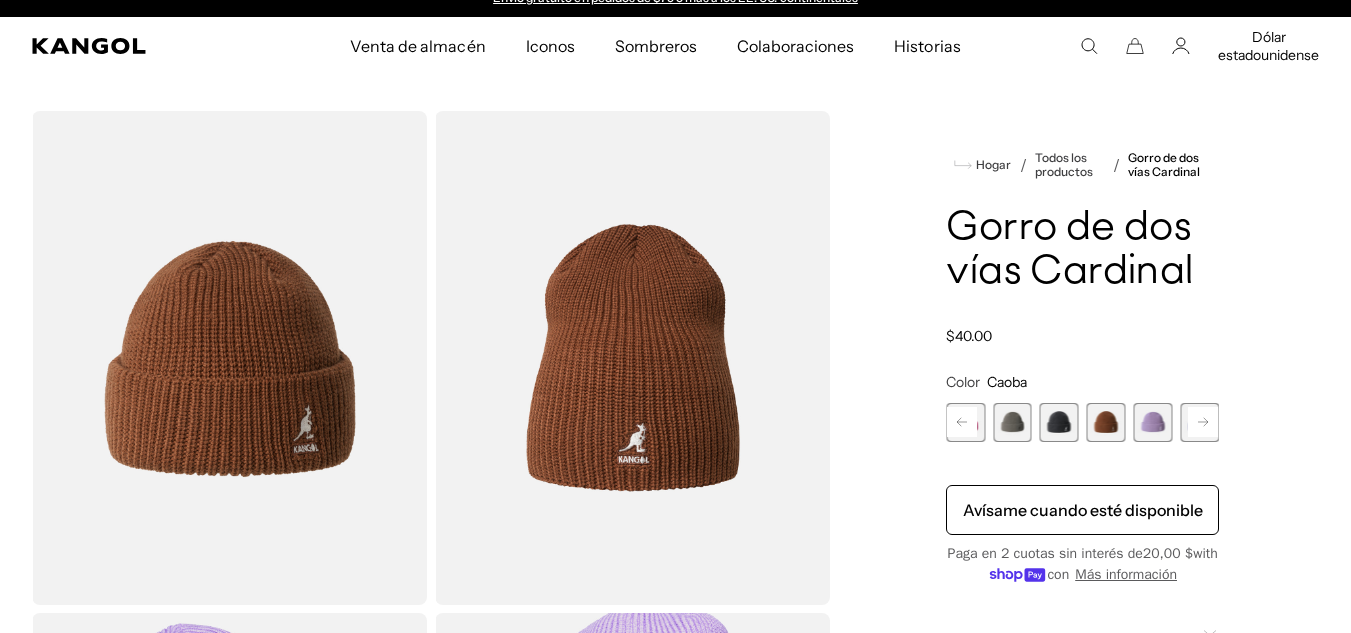 click 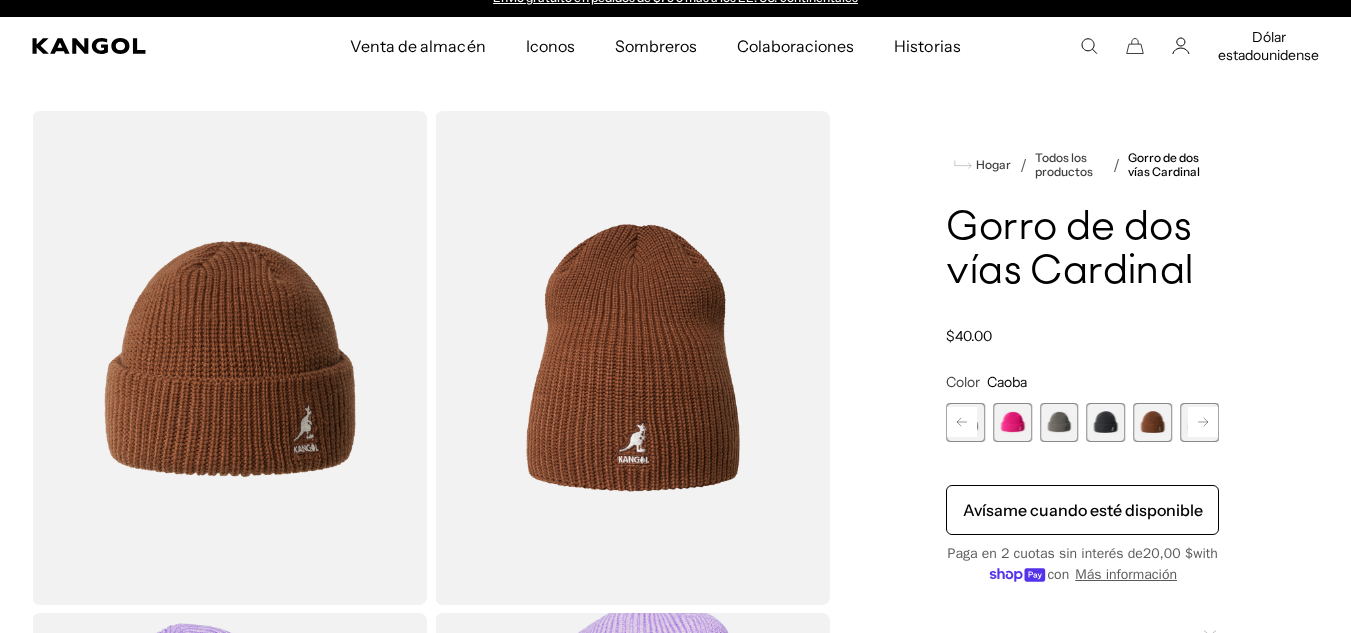 click at bounding box center (1059, 422) 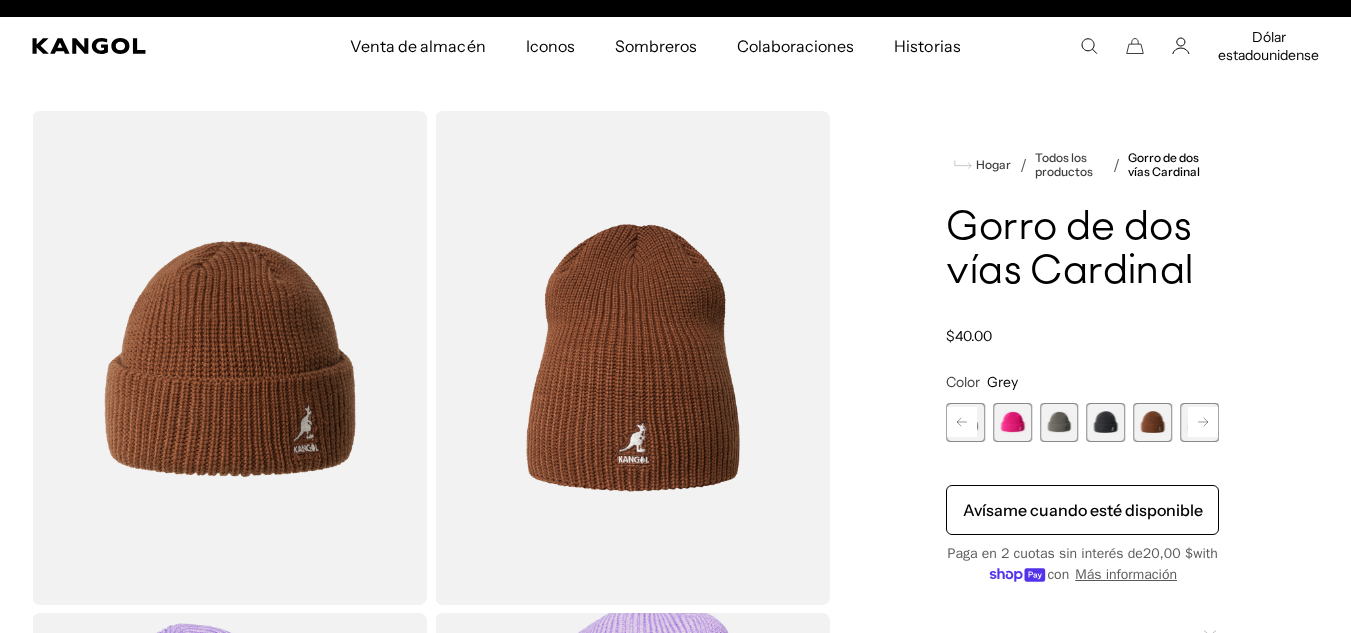 scroll, scrollTop: 0, scrollLeft: 412, axis: horizontal 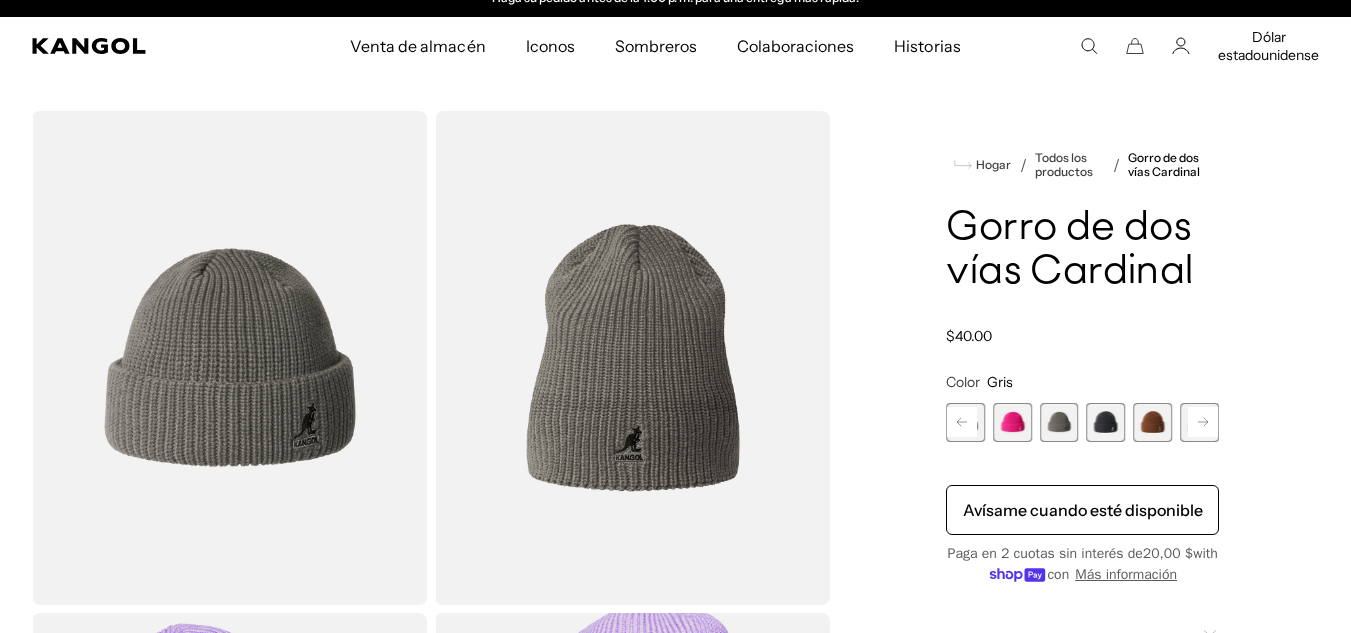 click at bounding box center [1106, 422] 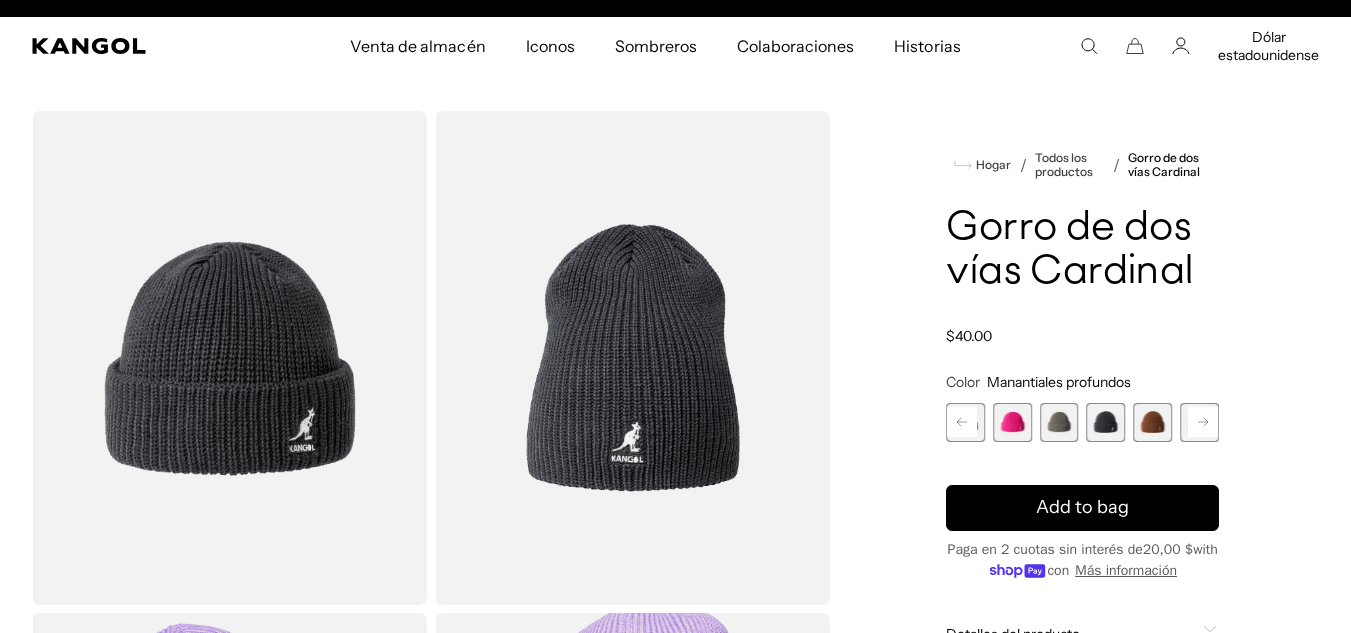 scroll, scrollTop: 0, scrollLeft: 0, axis: both 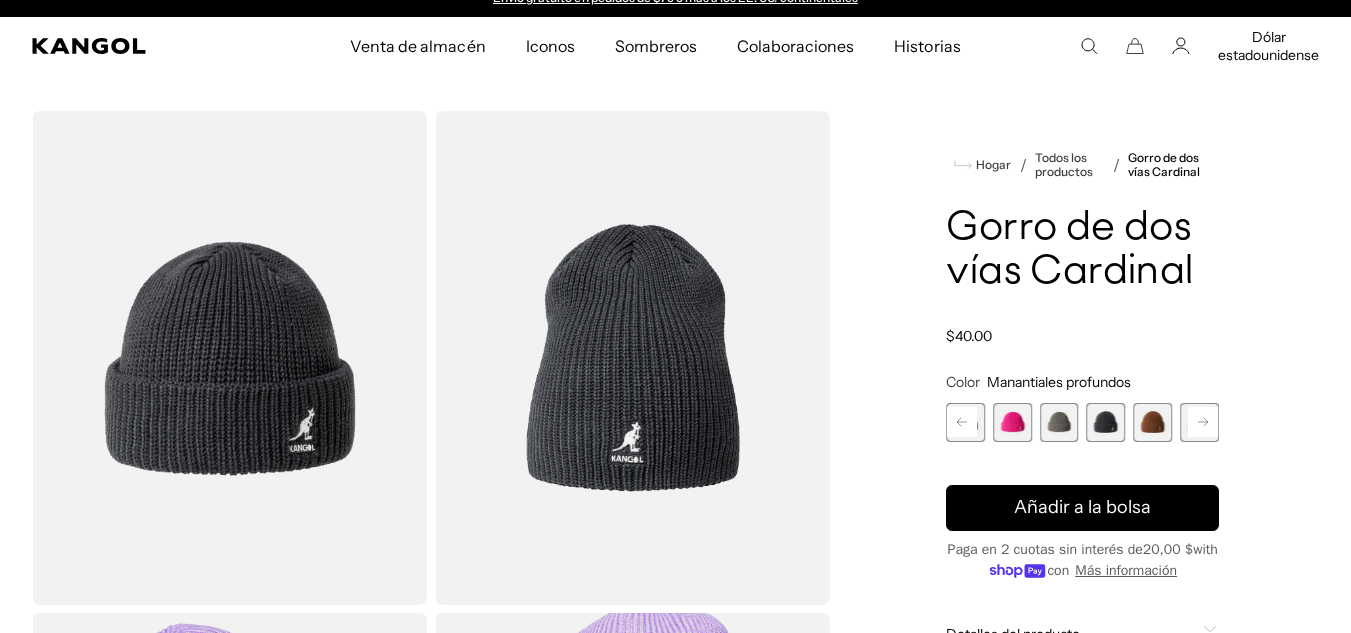 click 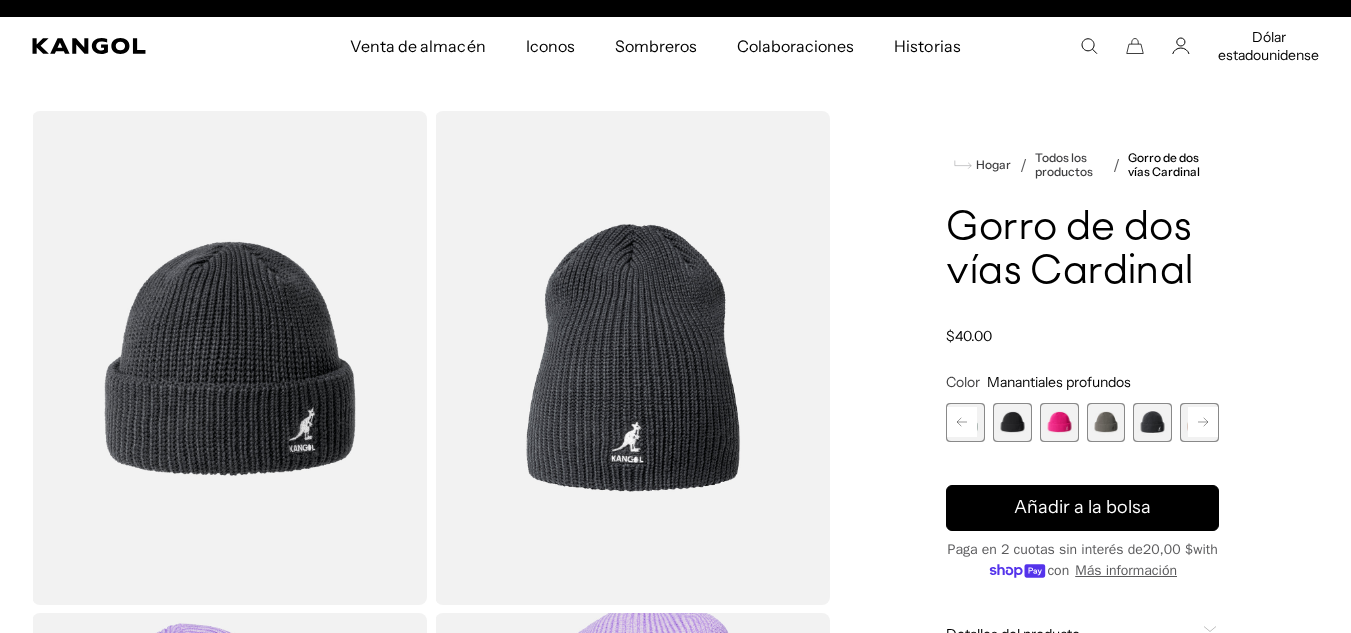 scroll, scrollTop: 0, scrollLeft: 412, axis: horizontal 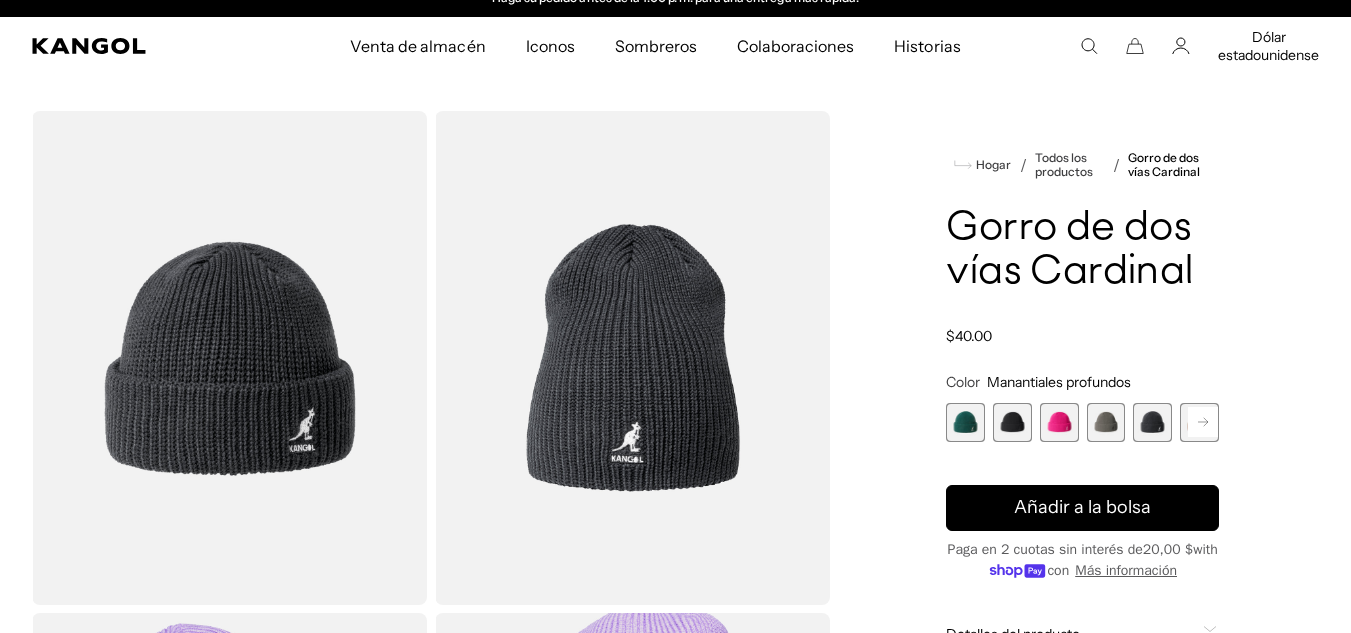 click at bounding box center [965, 422] 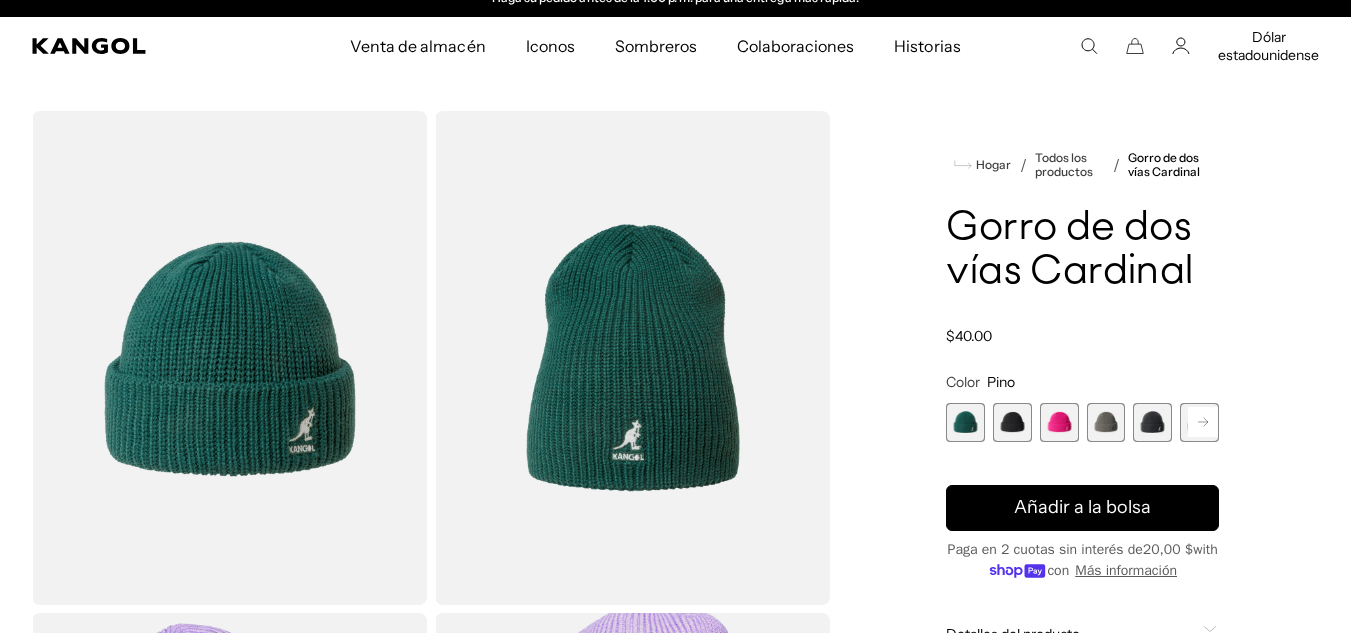 click at bounding box center (1012, 422) 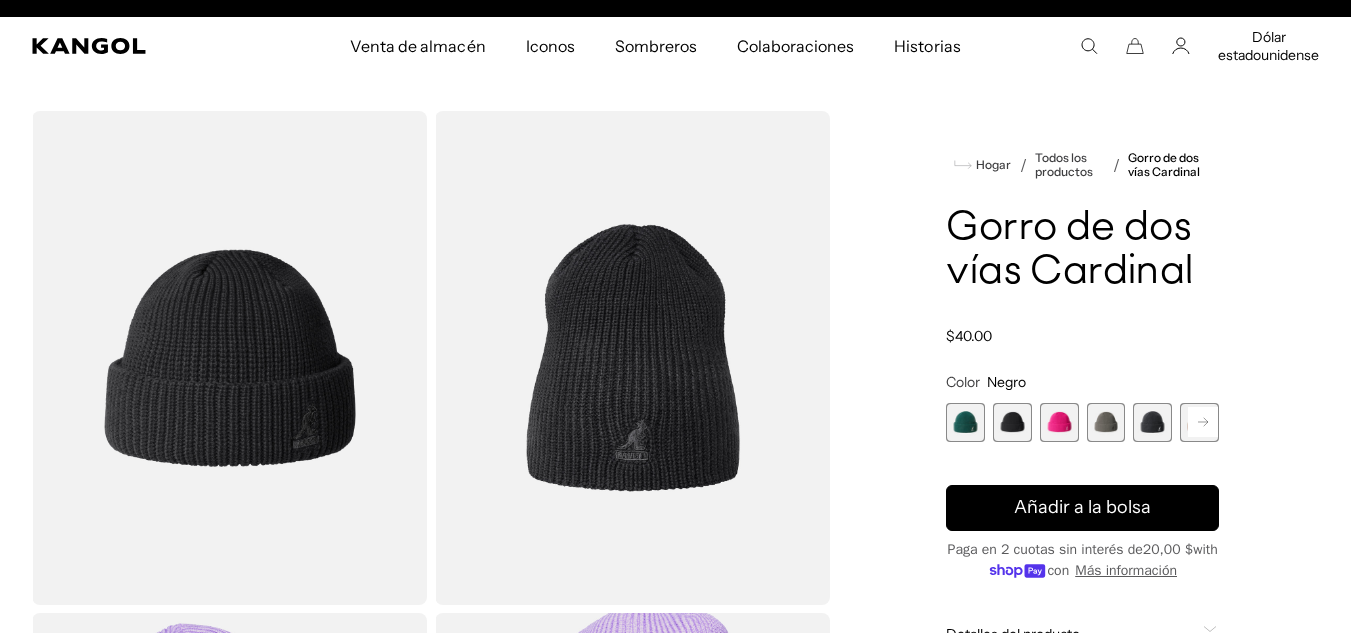 scroll, scrollTop: 0, scrollLeft: 412, axis: horizontal 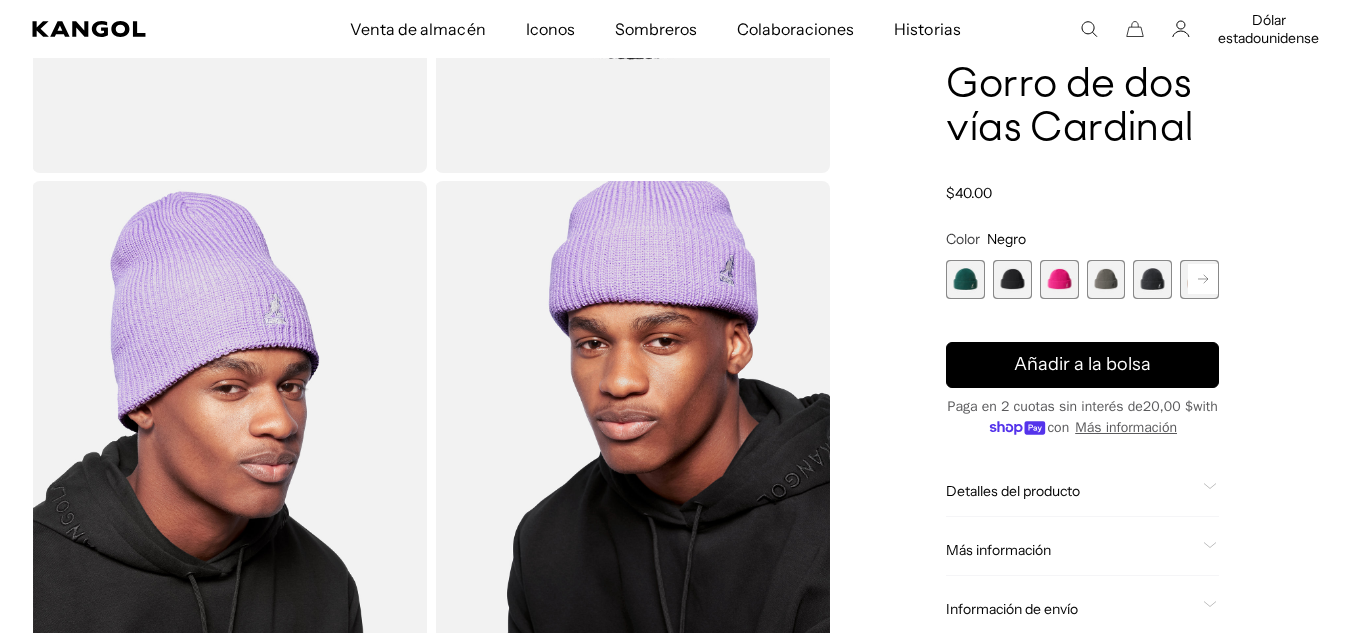 click at bounding box center (632, 428) 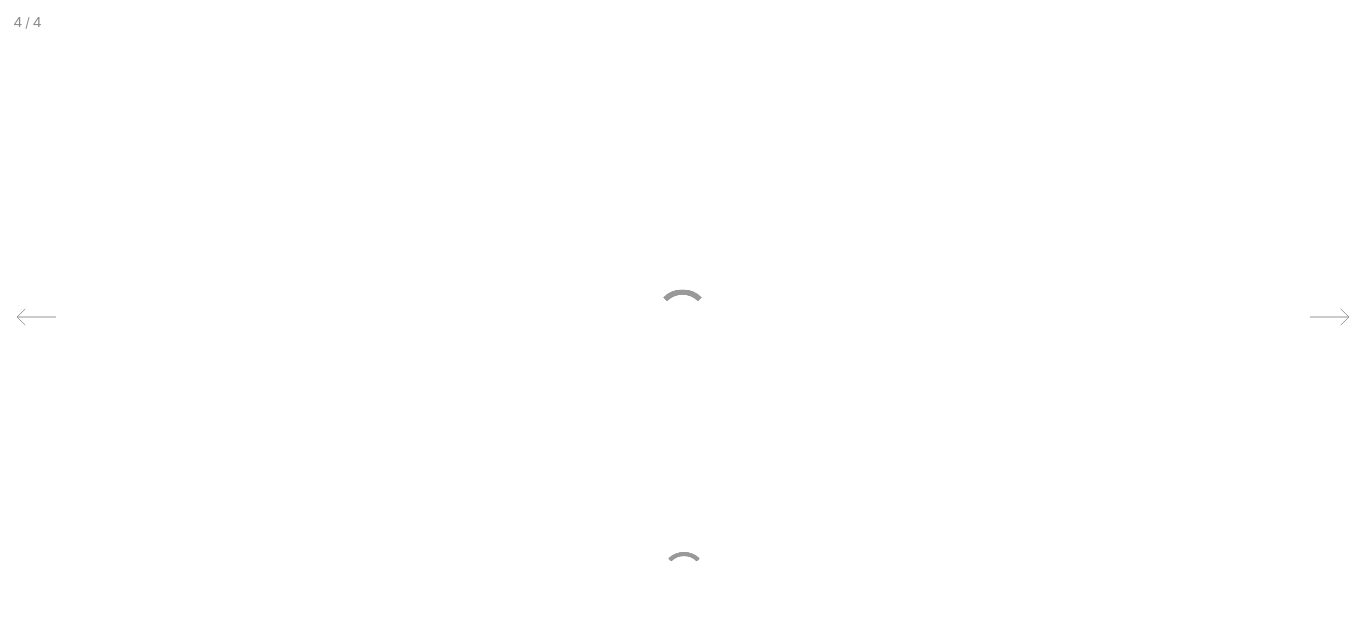 scroll, scrollTop: 0, scrollLeft: 412, axis: horizontal 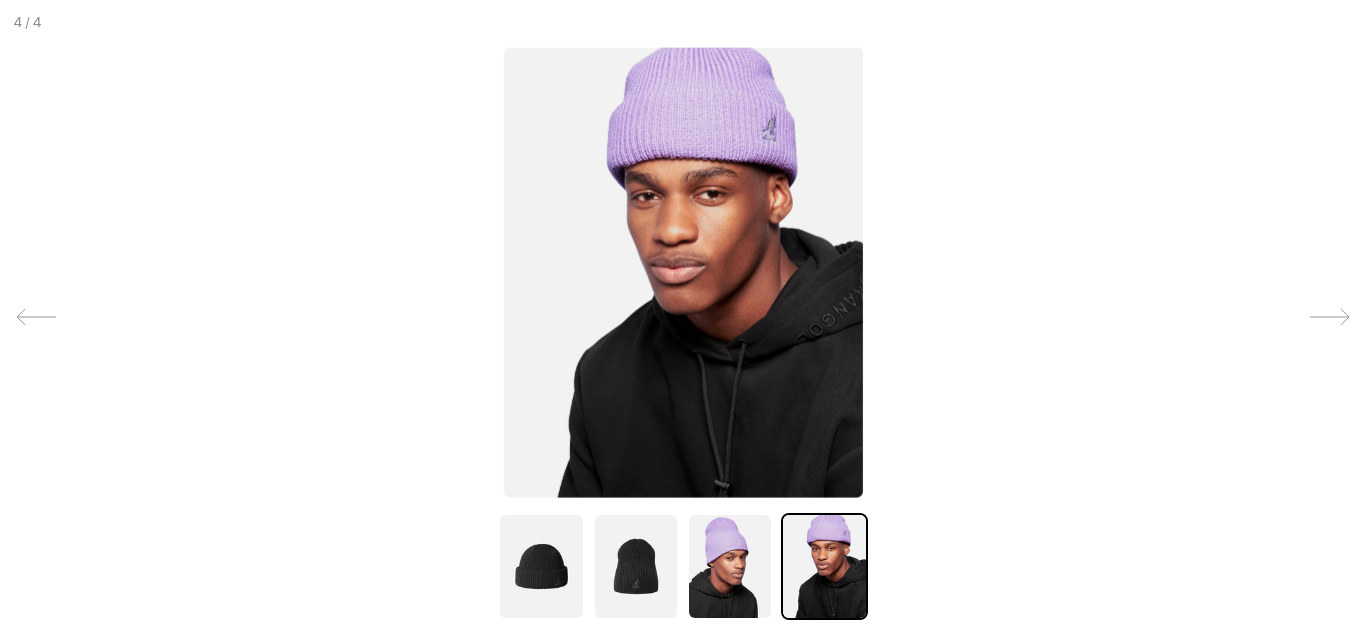 click at bounding box center (683, 272) 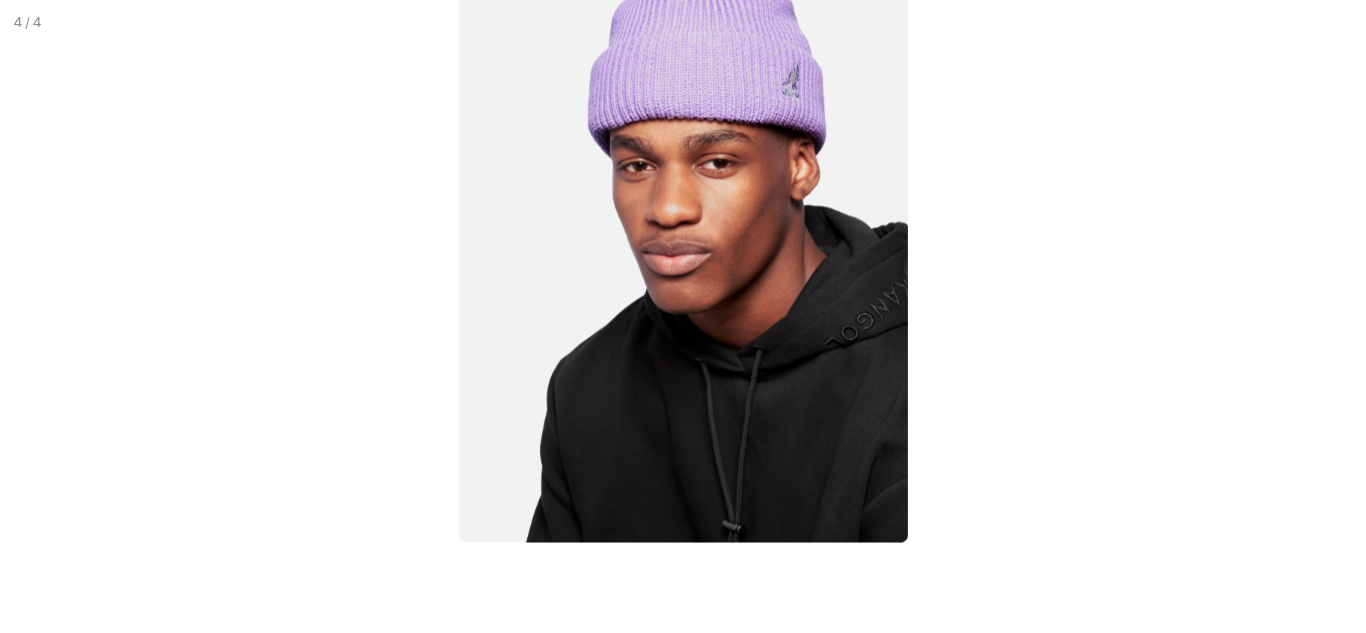 scroll, scrollTop: 0, scrollLeft: 0, axis: both 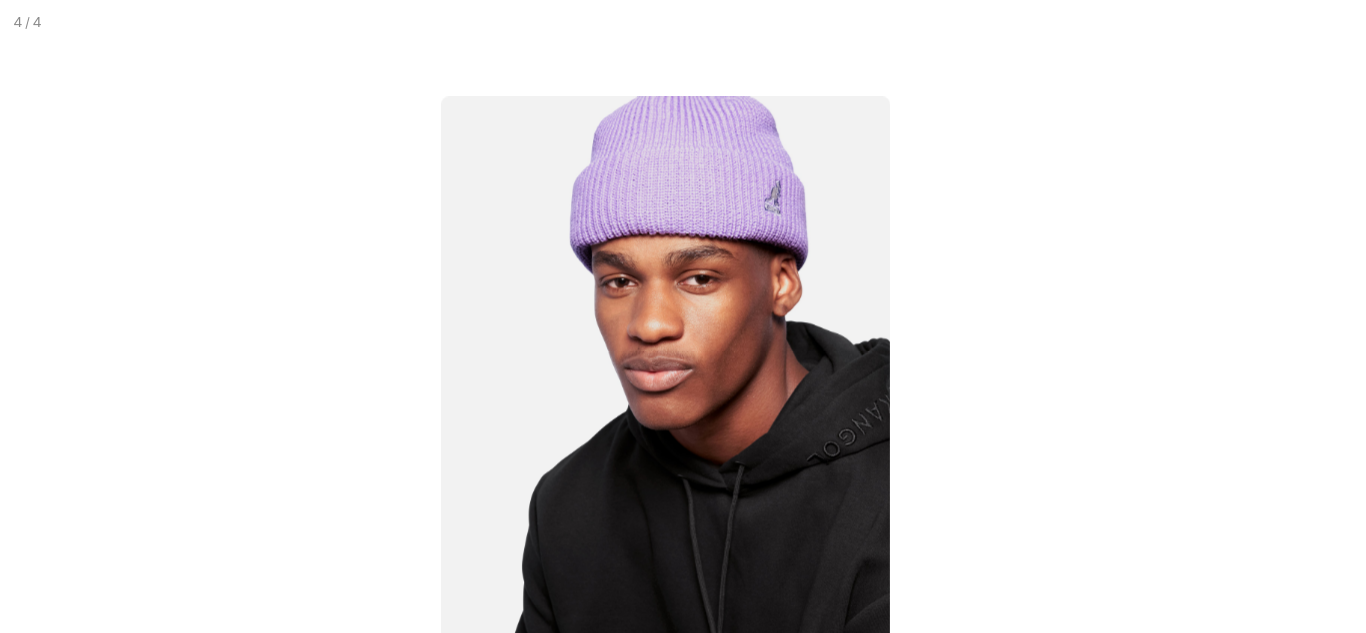 click at bounding box center [665, 377] 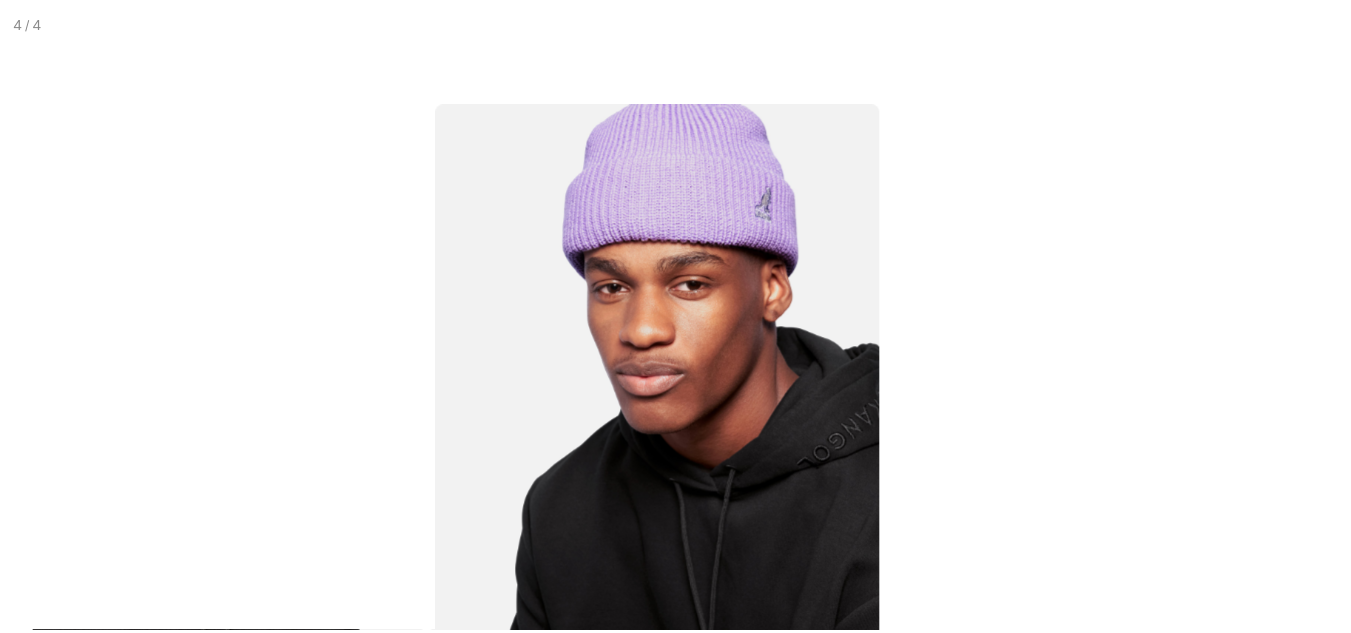 scroll, scrollTop: 0, scrollLeft: 412, axis: horizontal 